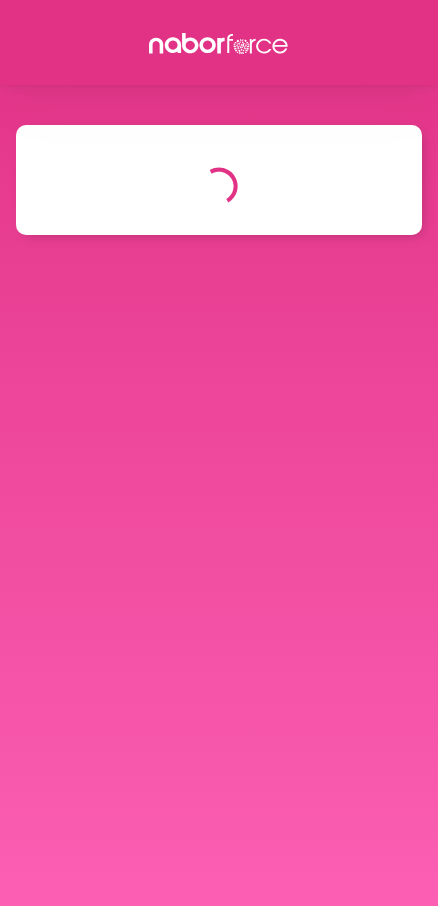 scroll, scrollTop: 0, scrollLeft: 0, axis: both 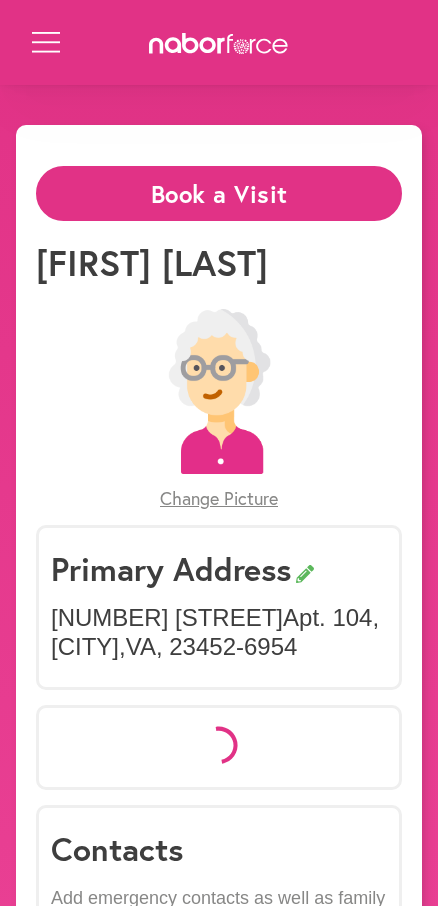 select on "*" 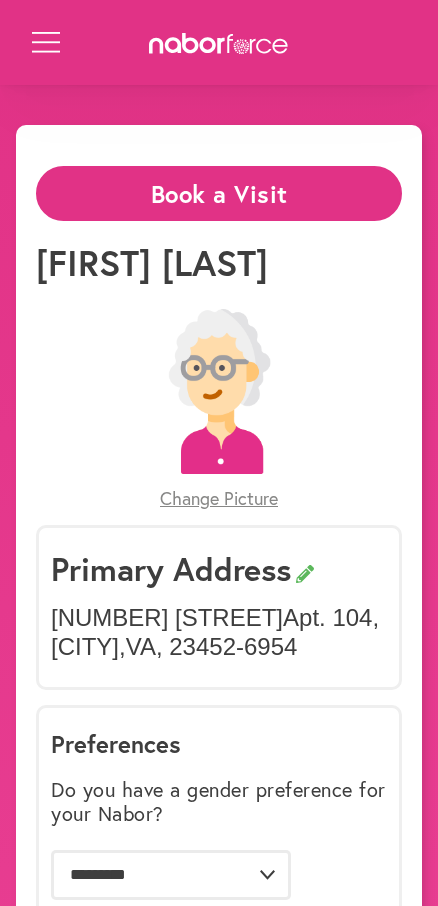 click on "Book a Visit" at bounding box center (219, 193) 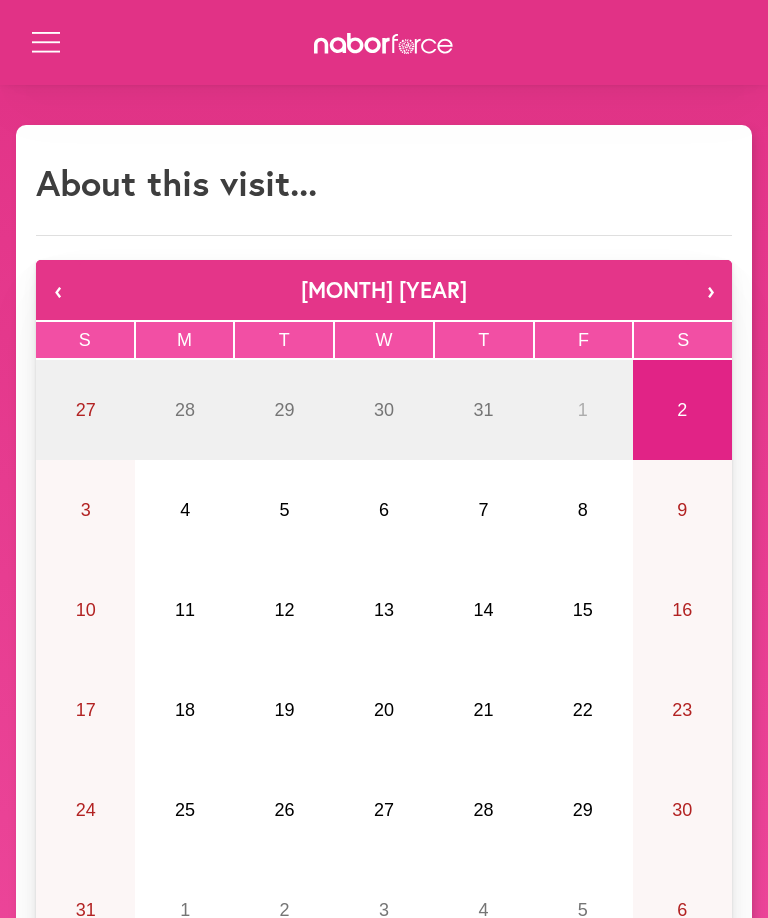 click on "5" at bounding box center [284, 510] 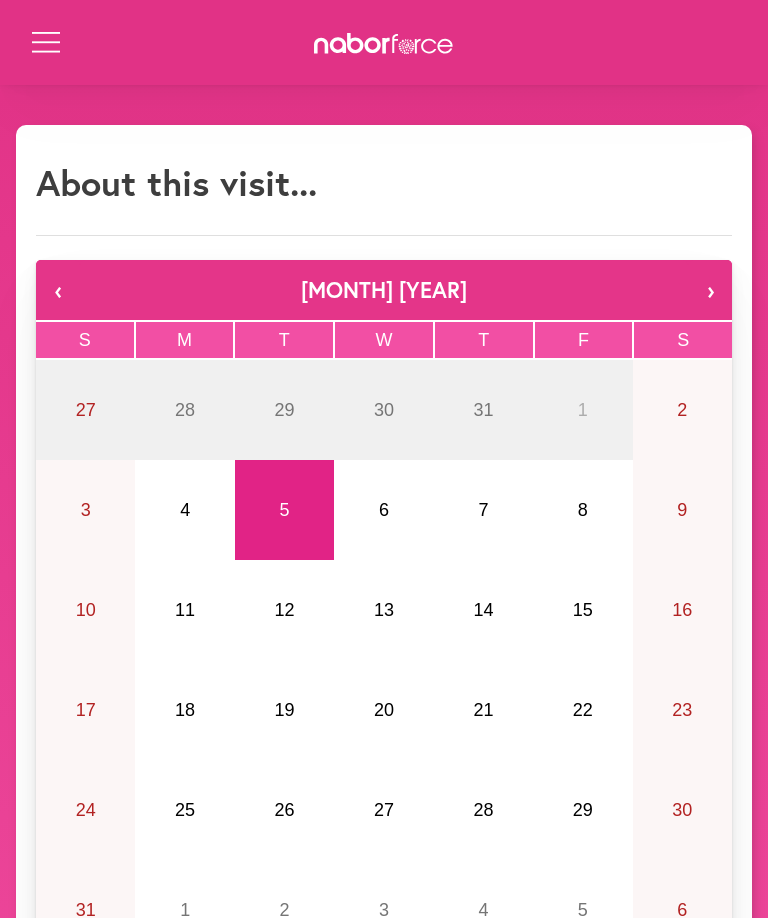 click on "6" at bounding box center (383, 510) 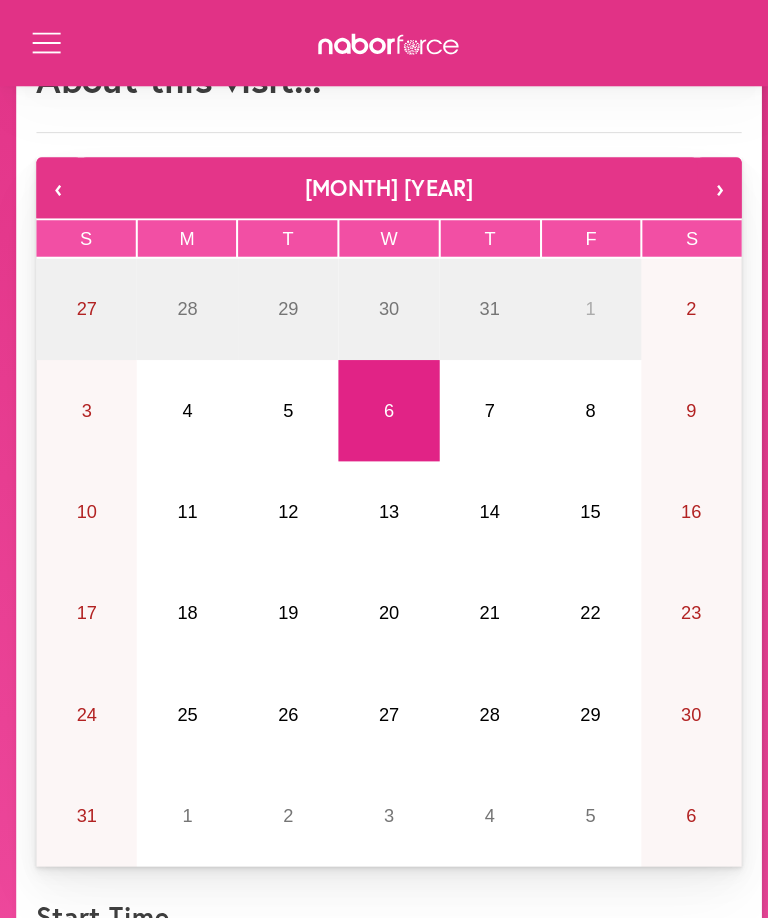 scroll, scrollTop: 115, scrollLeft: 0, axis: vertical 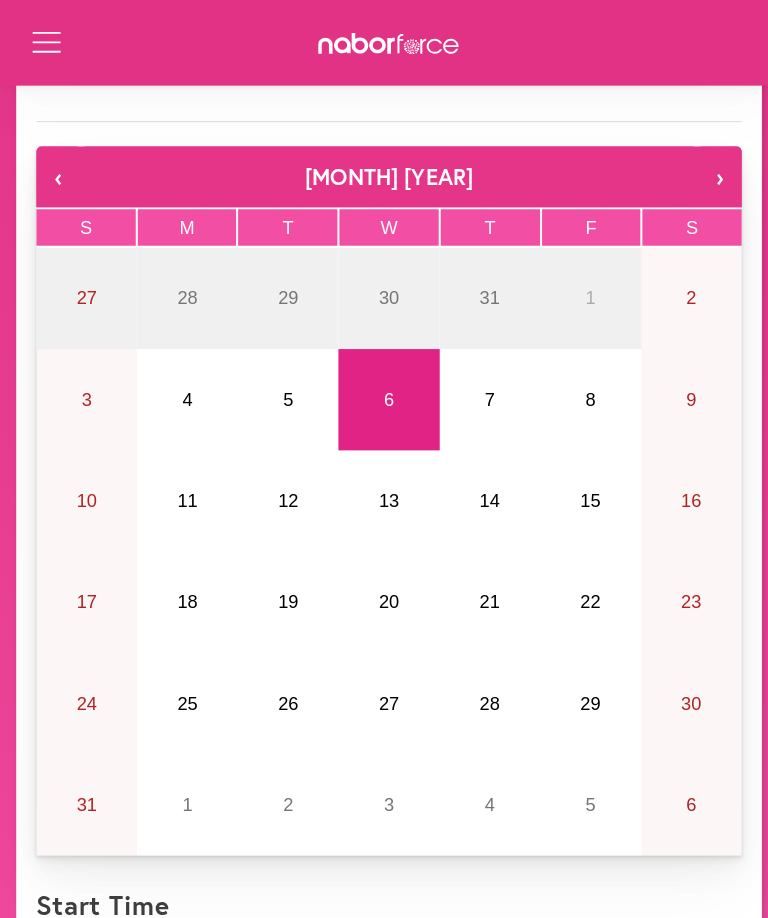 click on "5" at bounding box center [284, 395] 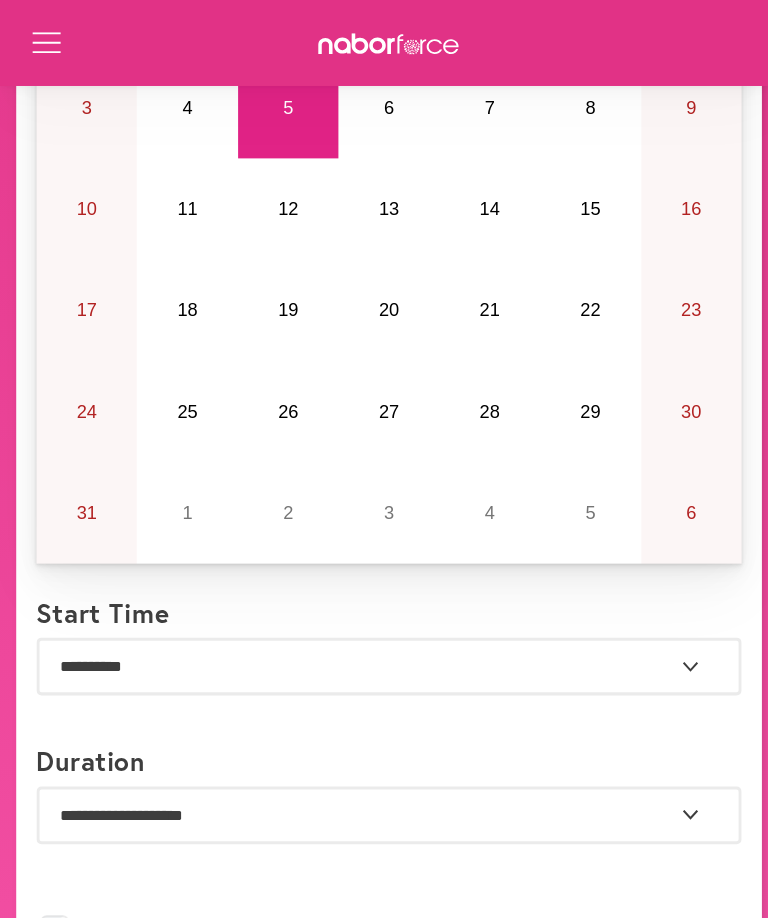 scroll, scrollTop: 403, scrollLeft: 0, axis: vertical 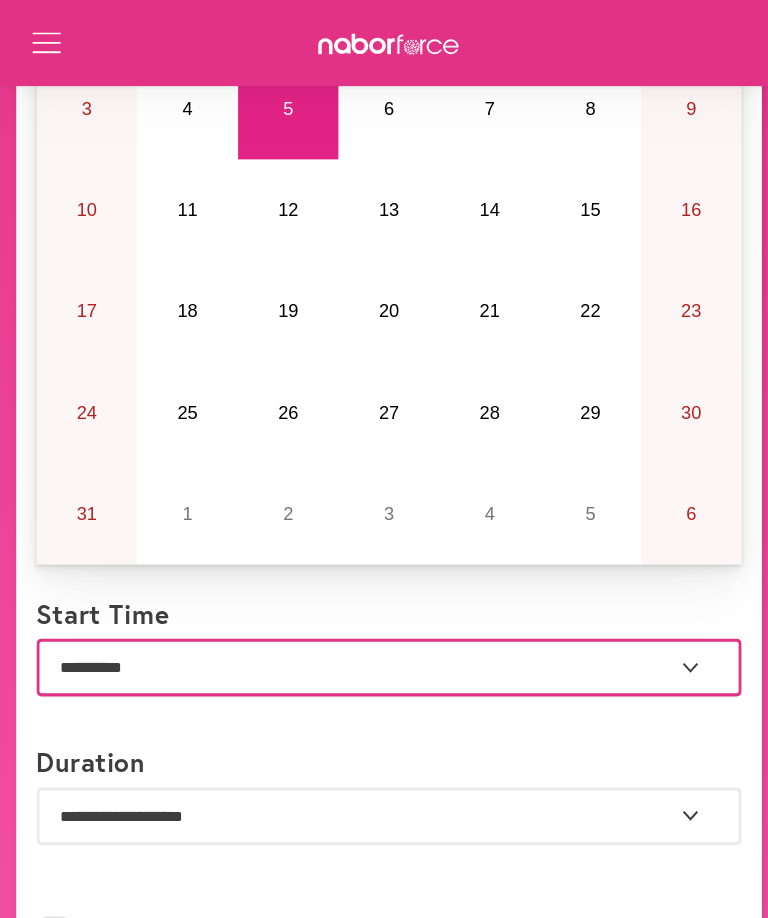 click on "**********" at bounding box center [384, 658] 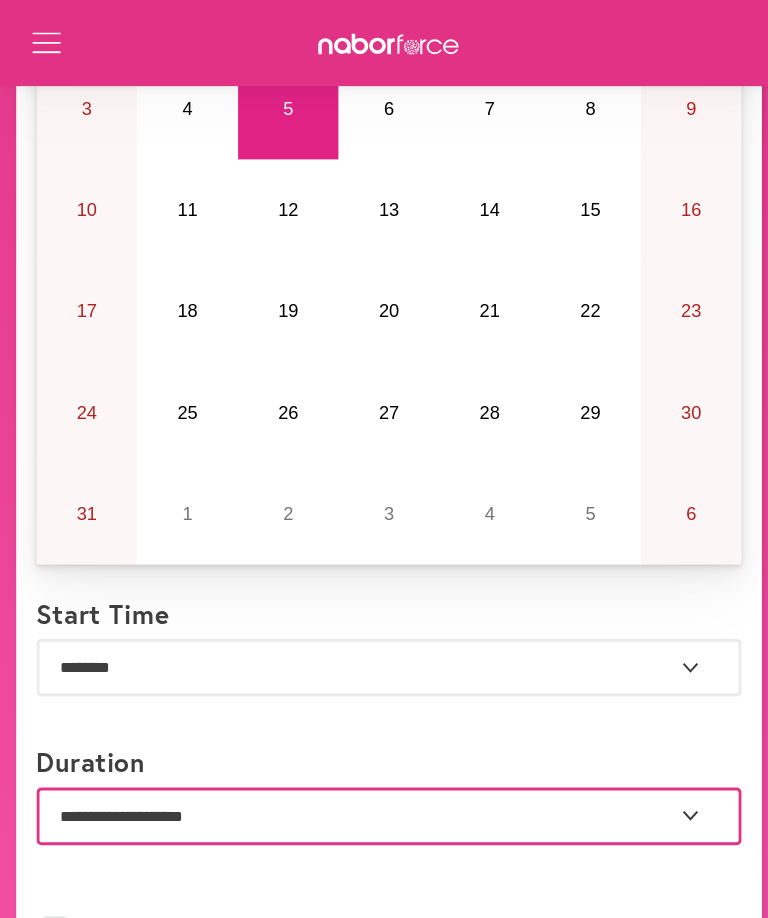 click on "**********" at bounding box center [384, 805] 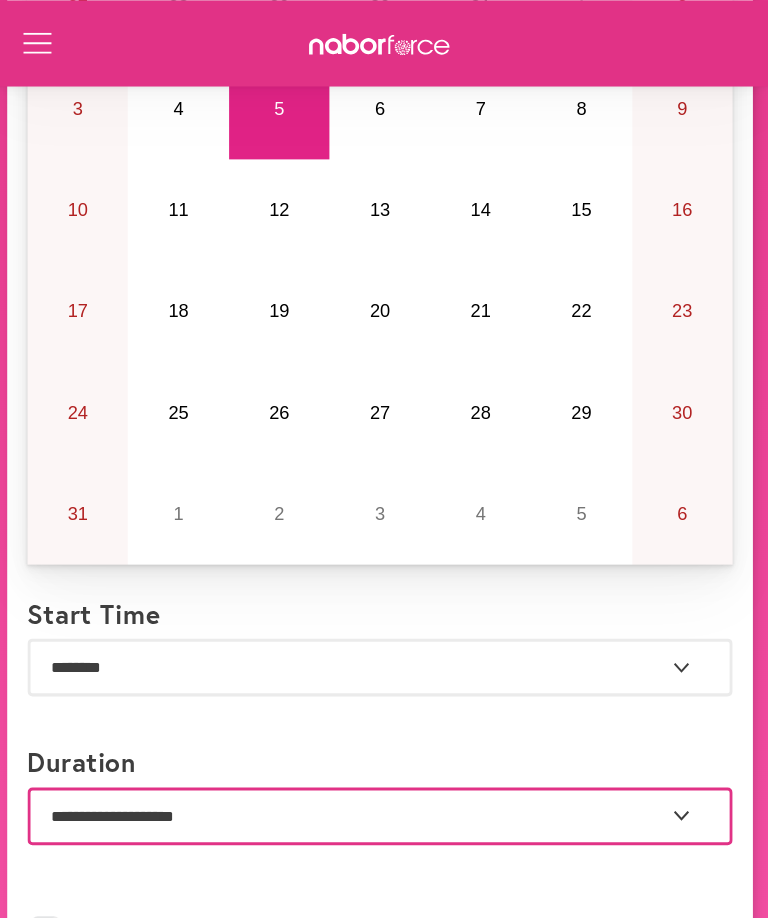 scroll, scrollTop: 403, scrollLeft: 0, axis: vertical 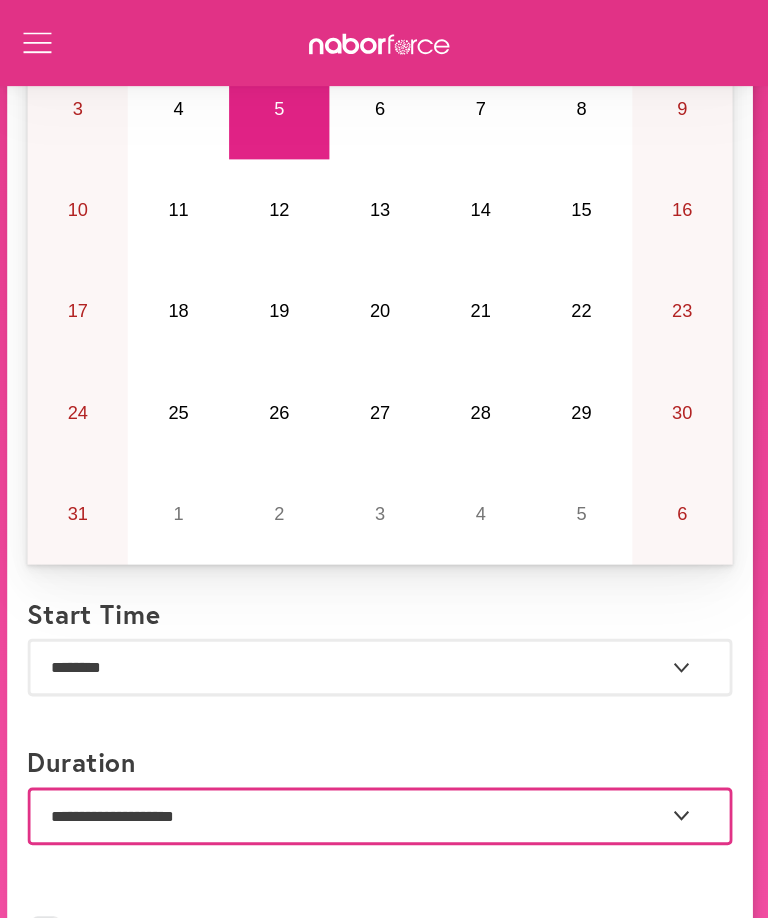 click on "**********" at bounding box center [384, 805] 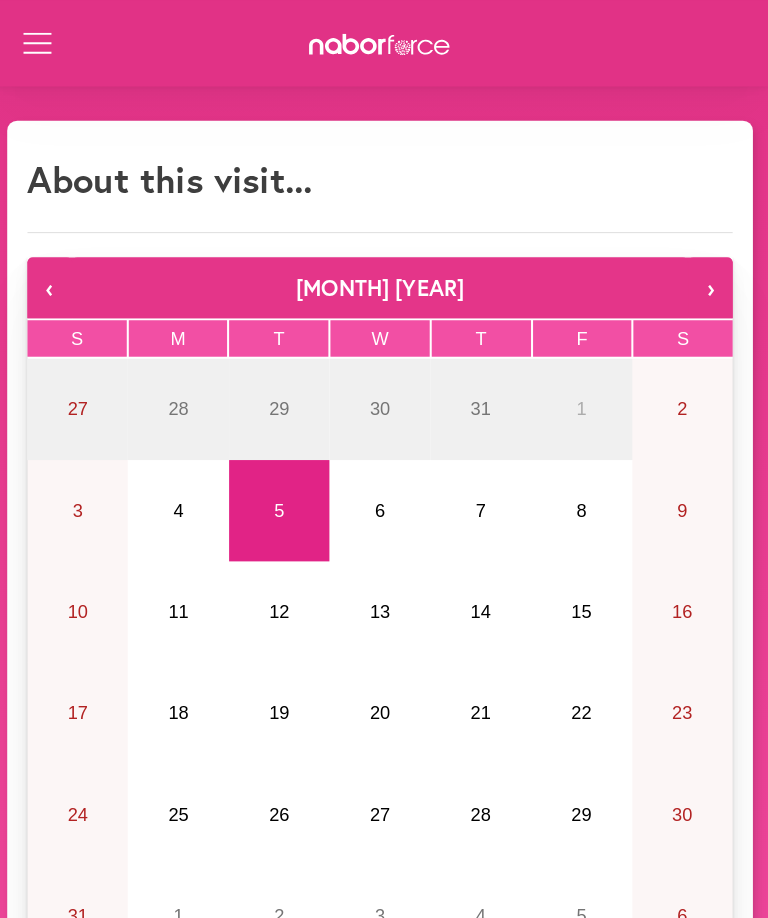 scroll, scrollTop: 0, scrollLeft: 0, axis: both 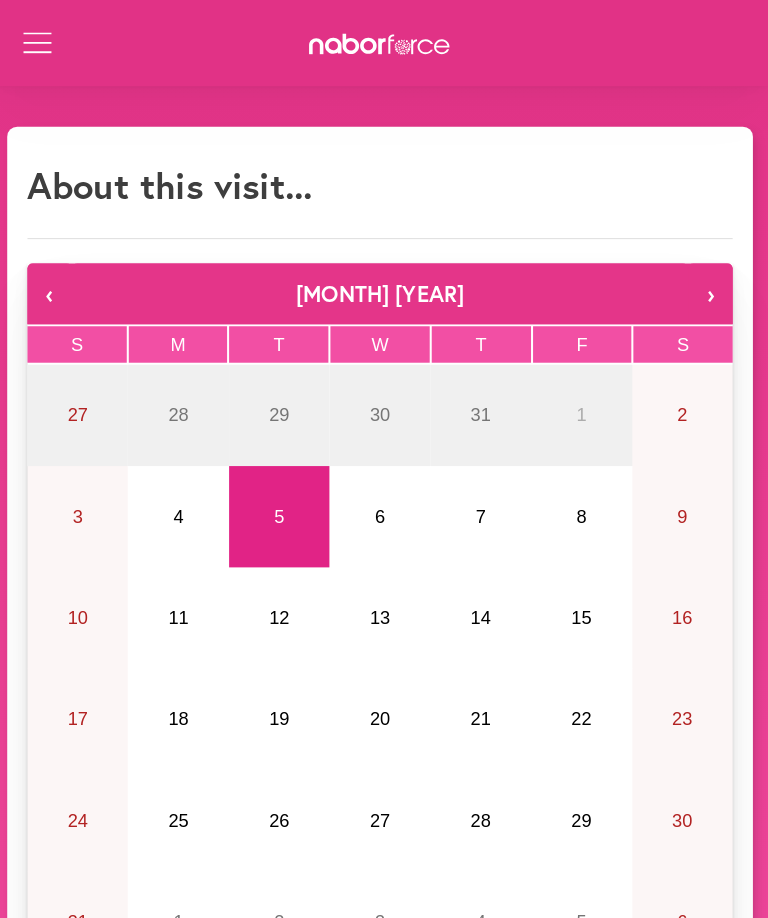 click on "6" at bounding box center [383, 510] 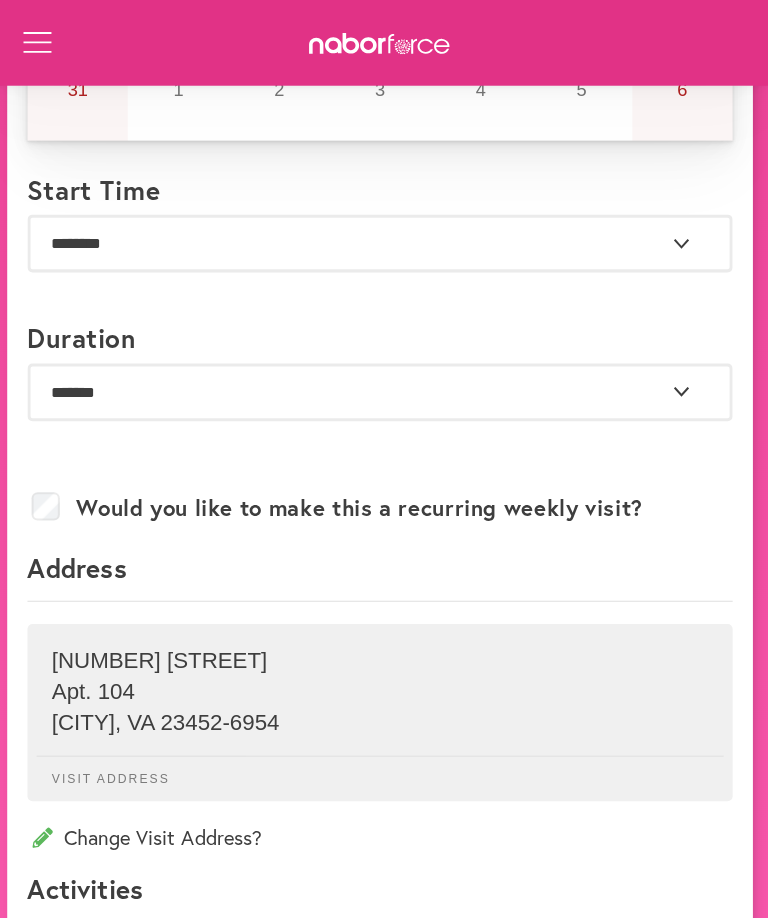 scroll, scrollTop: 822, scrollLeft: 0, axis: vertical 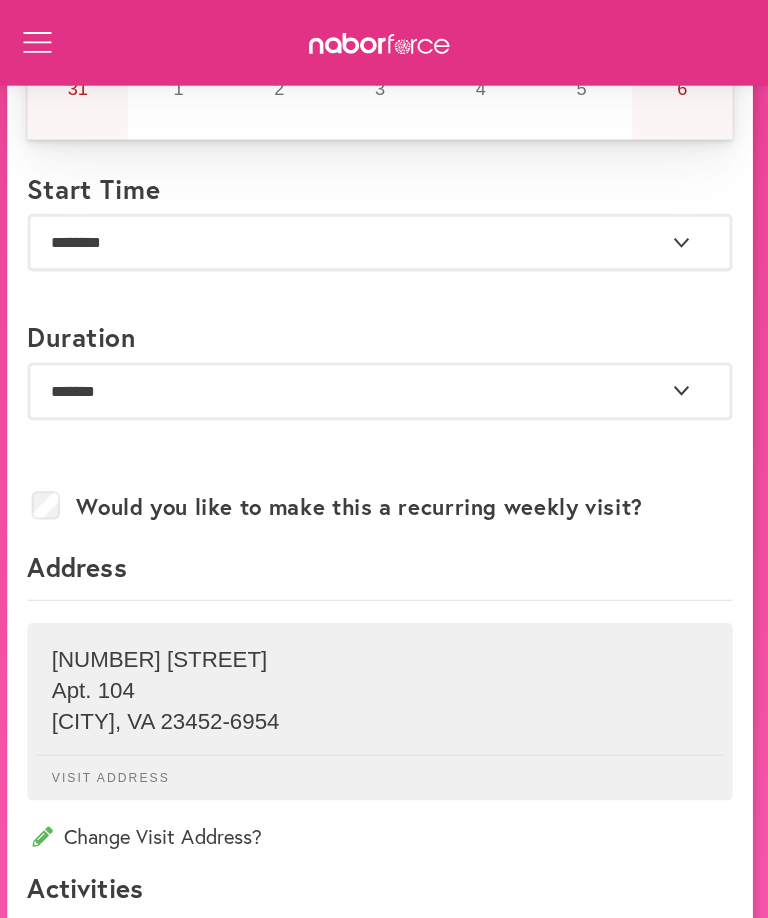 click on "Change Visit Address?" at bounding box center [384, 825] 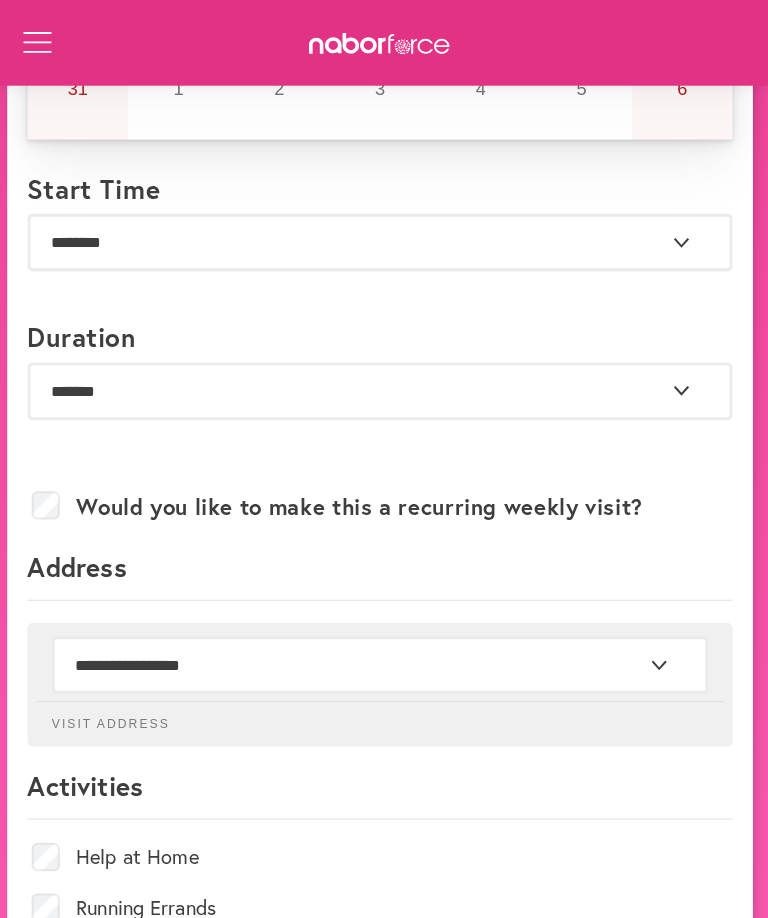 scroll, scrollTop: 822, scrollLeft: 0, axis: vertical 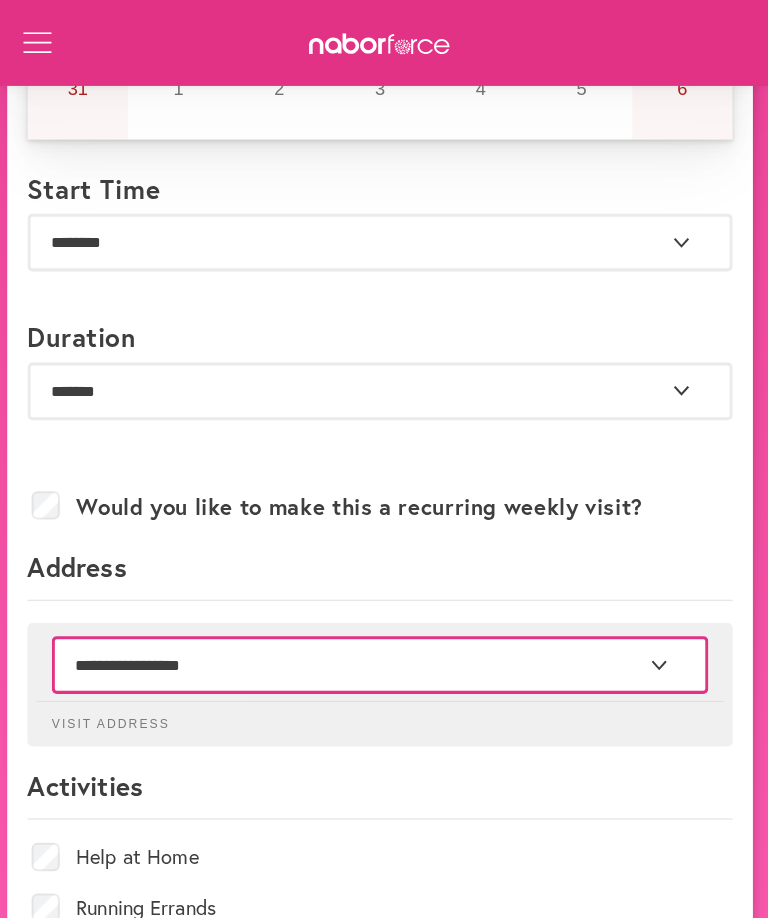 click on "**********" at bounding box center [384, 656] 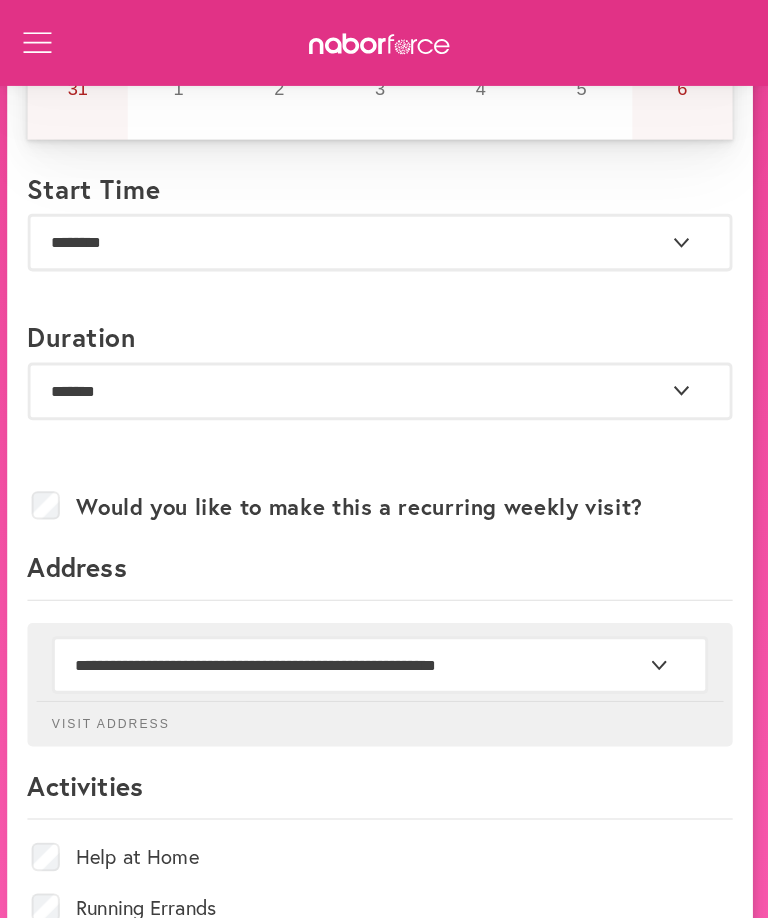 click on "Help at Home" at bounding box center (144, 846) 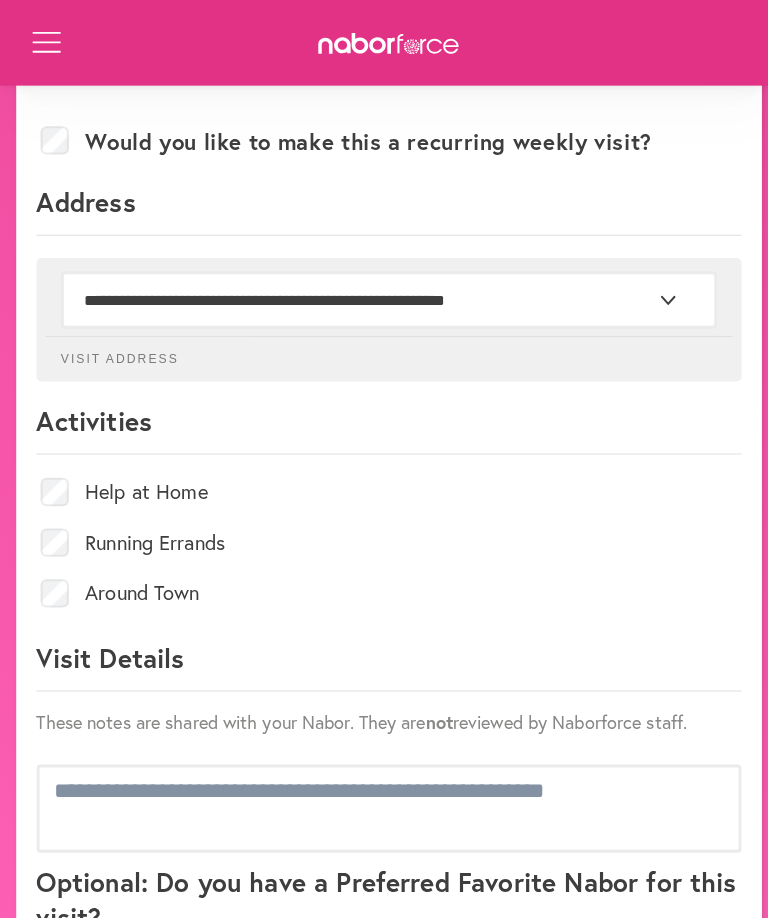 scroll, scrollTop: 1187, scrollLeft: 0, axis: vertical 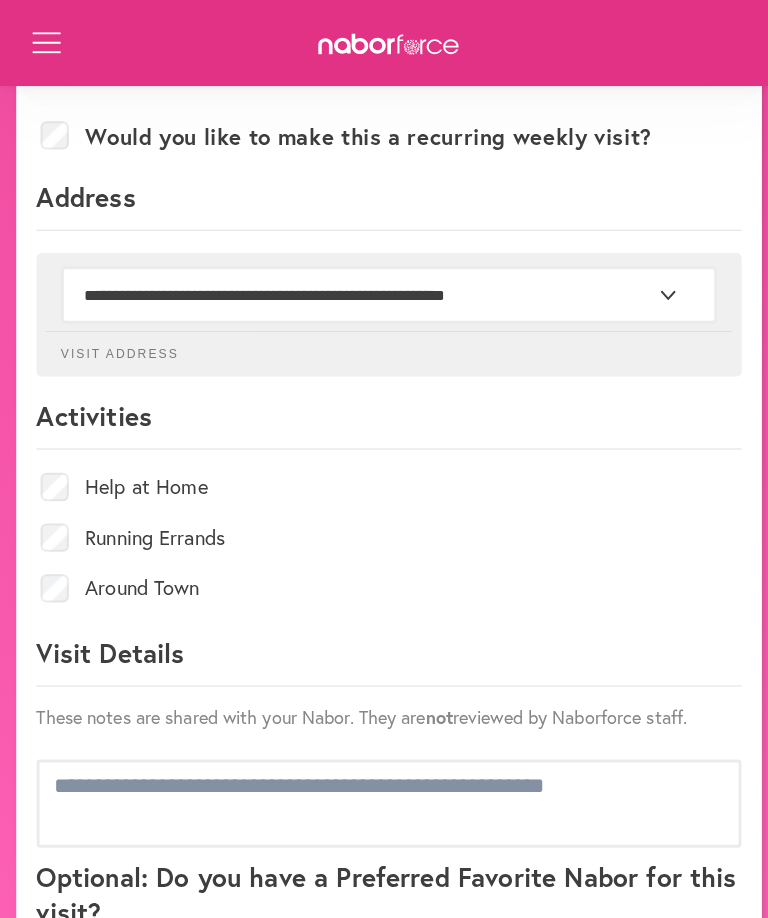 click on "Help at Home" at bounding box center [144, 481] 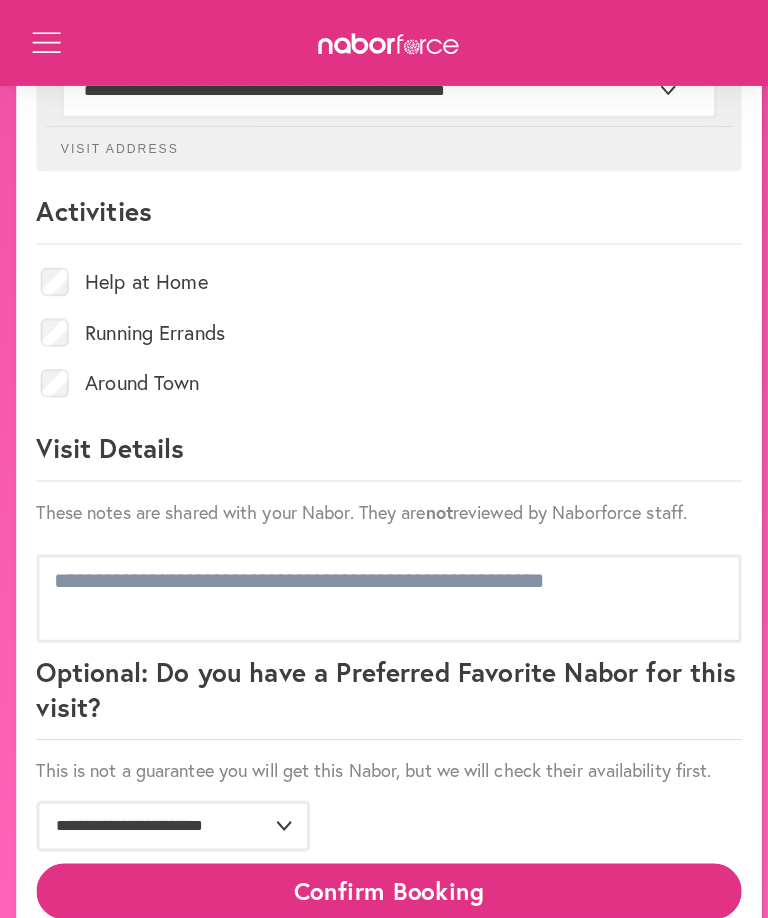 scroll, scrollTop: 1389, scrollLeft: 0, axis: vertical 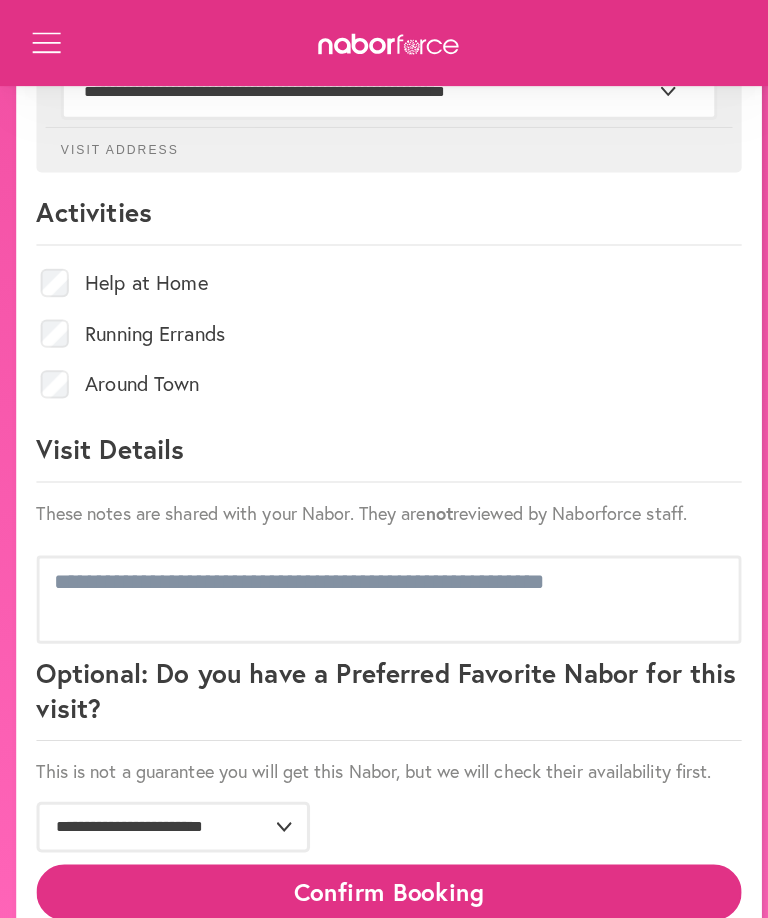 click on "Help at Home" at bounding box center [144, 279] 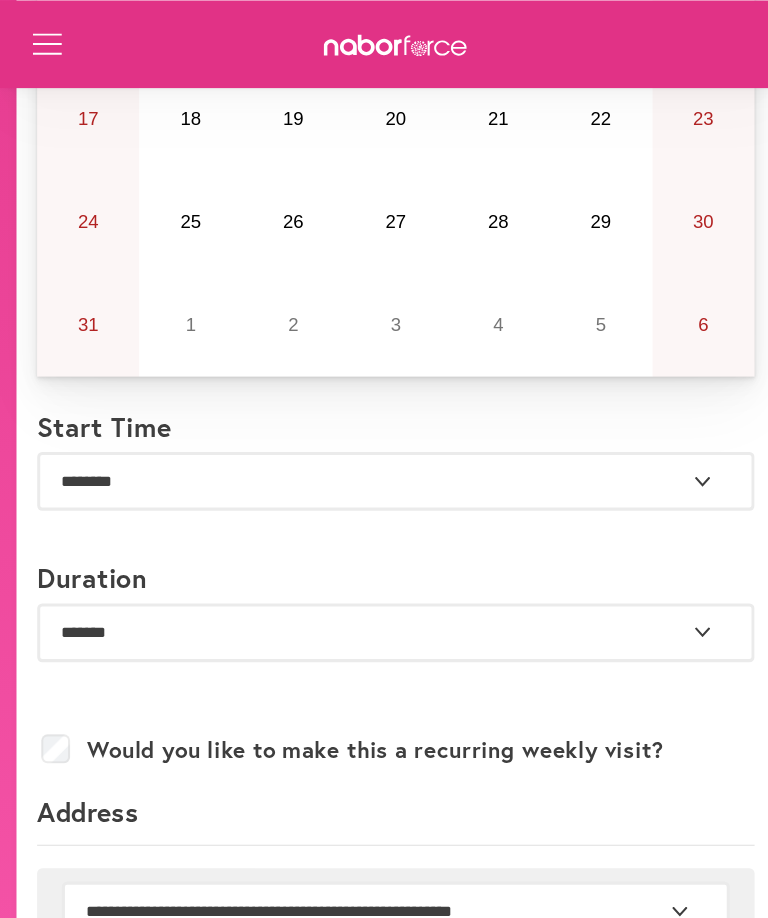 scroll, scrollTop: 594, scrollLeft: 0, axis: vertical 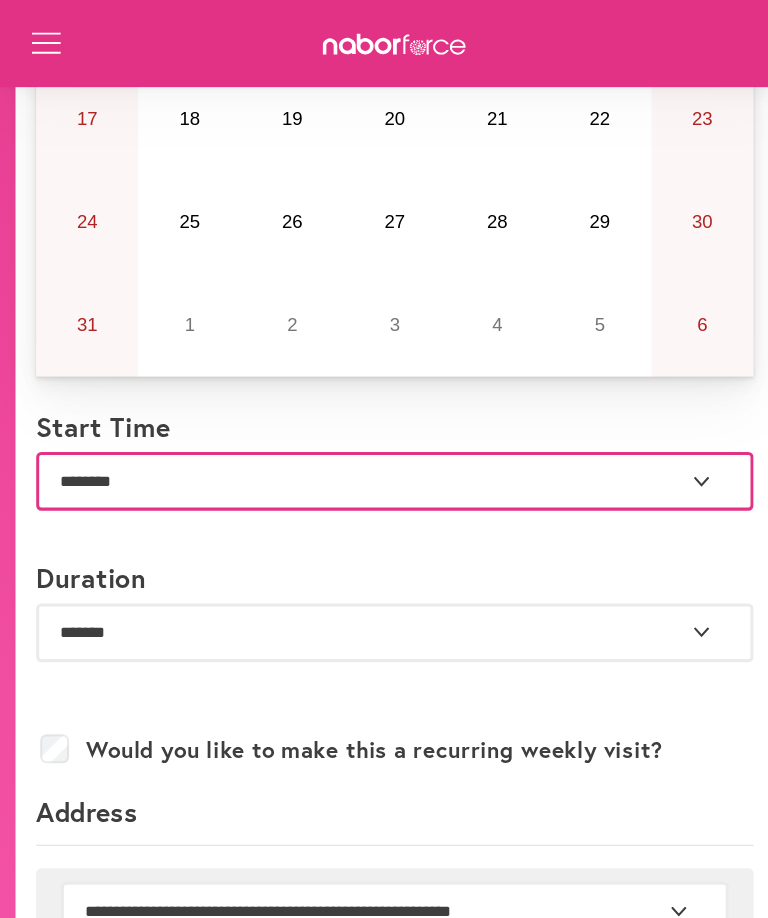 click on "**********" at bounding box center [384, 467] 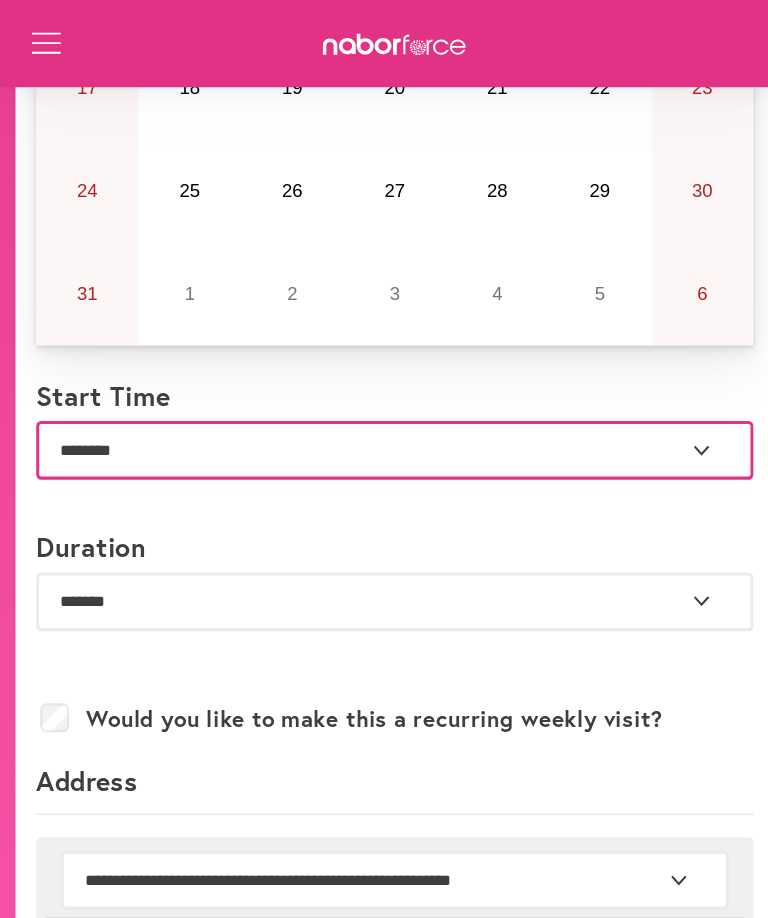 scroll, scrollTop: 625, scrollLeft: 0, axis: vertical 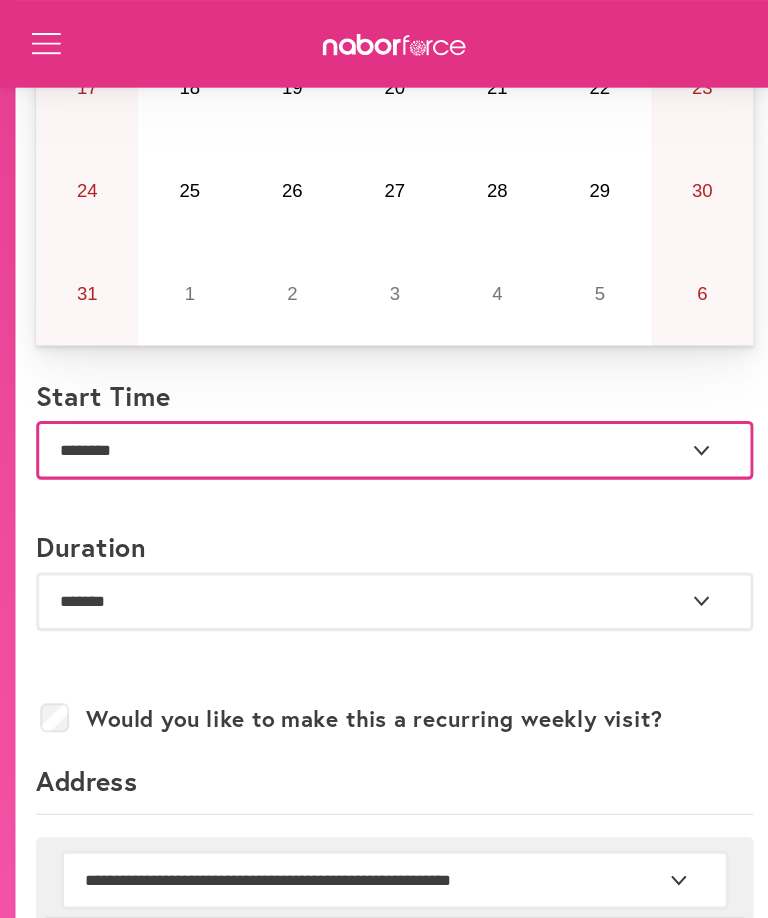 click on "**********" at bounding box center [384, 436] 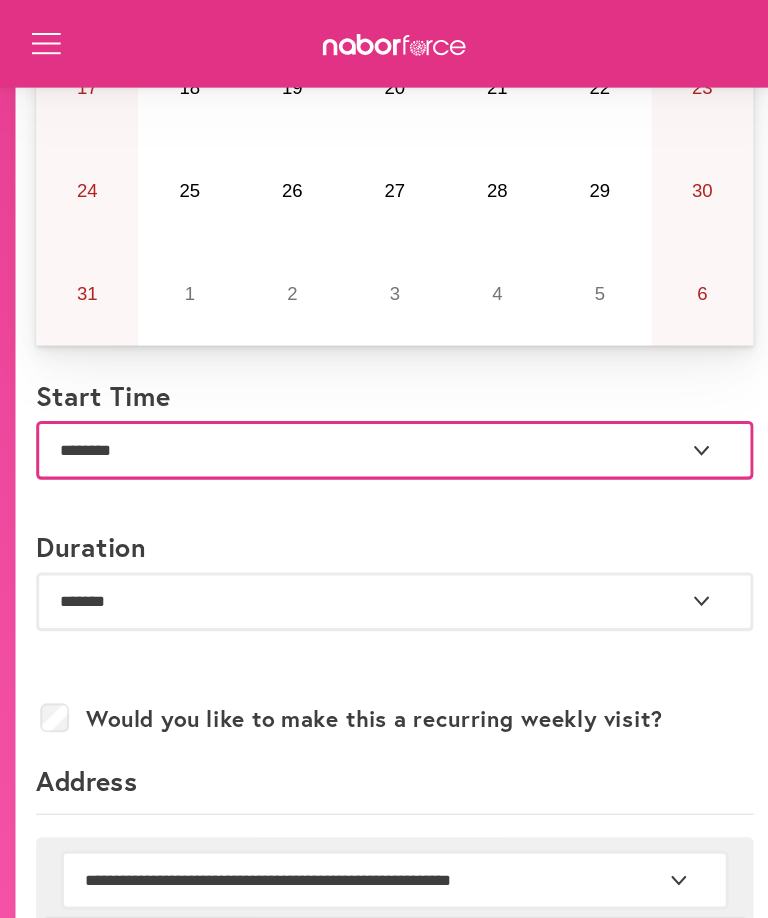 click on "**********" at bounding box center (384, 436) 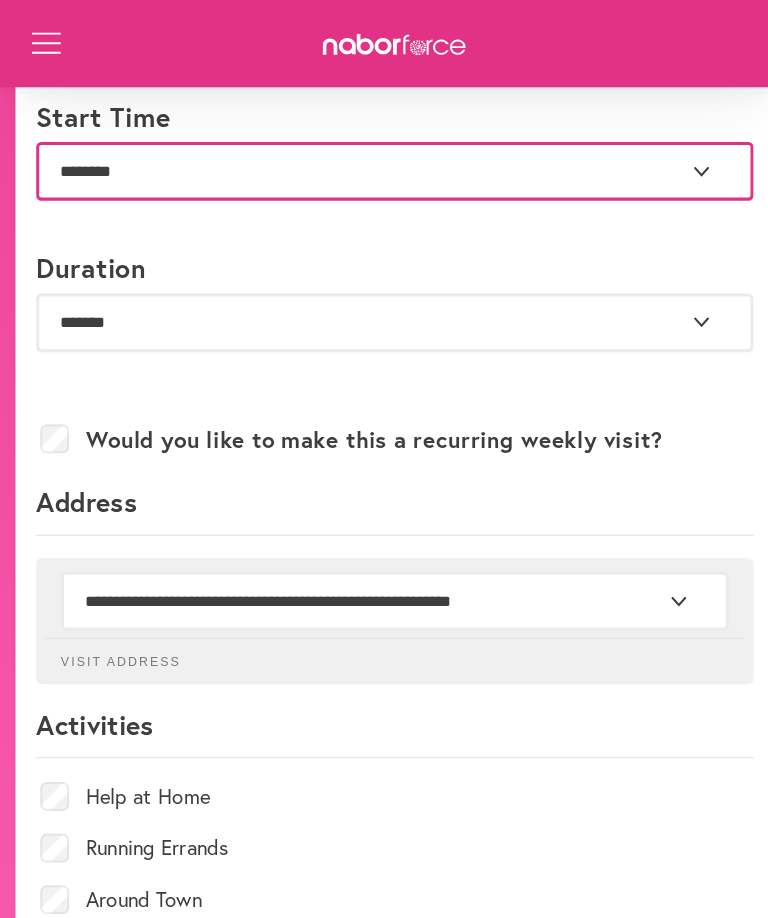 scroll, scrollTop: 896, scrollLeft: 0, axis: vertical 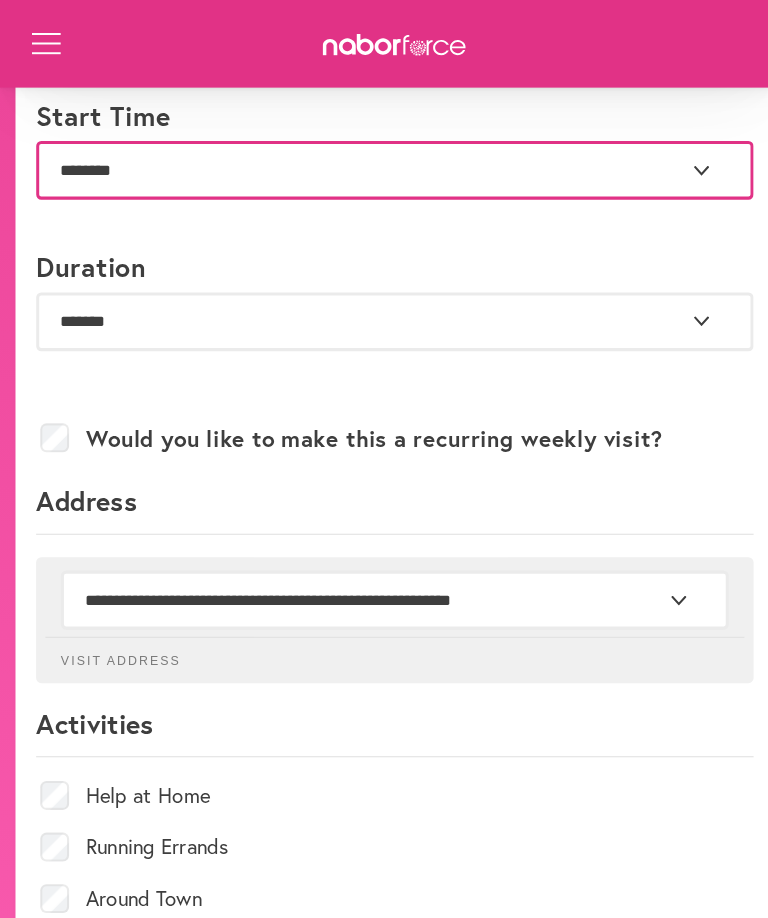 click on "**********" at bounding box center (384, 165) 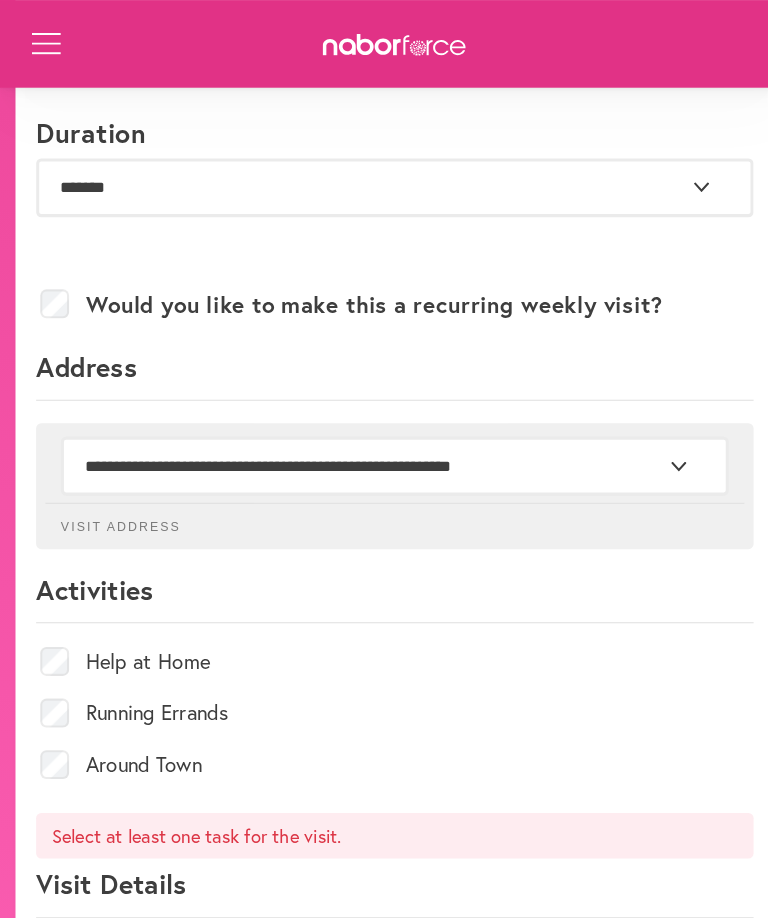 scroll, scrollTop: 1025, scrollLeft: 0, axis: vertical 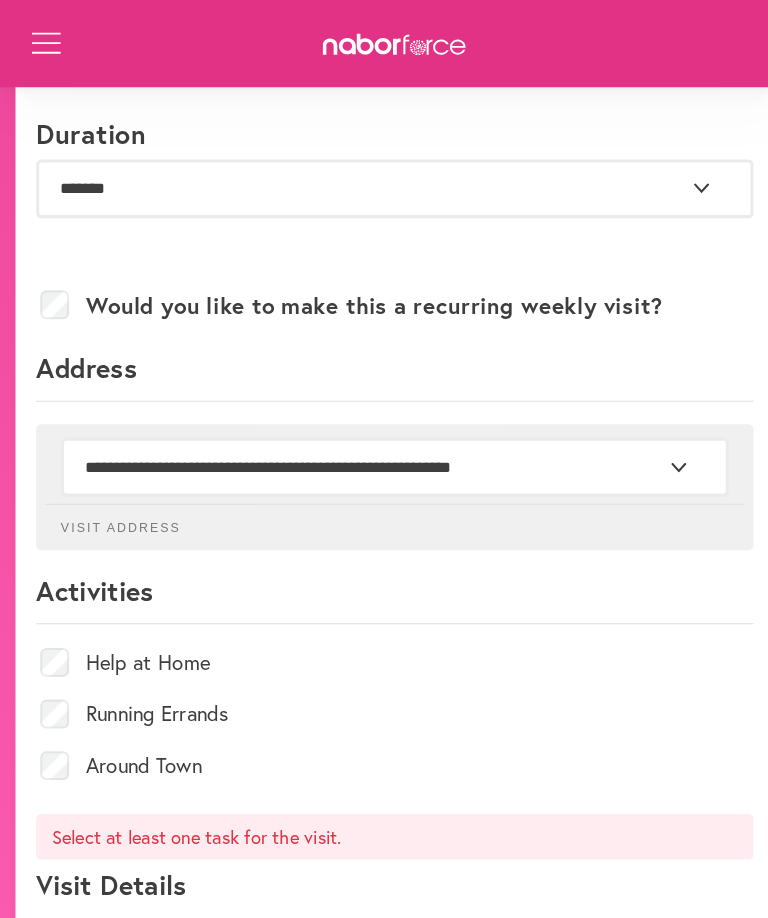 click on "Help at Home" at bounding box center [384, 643] 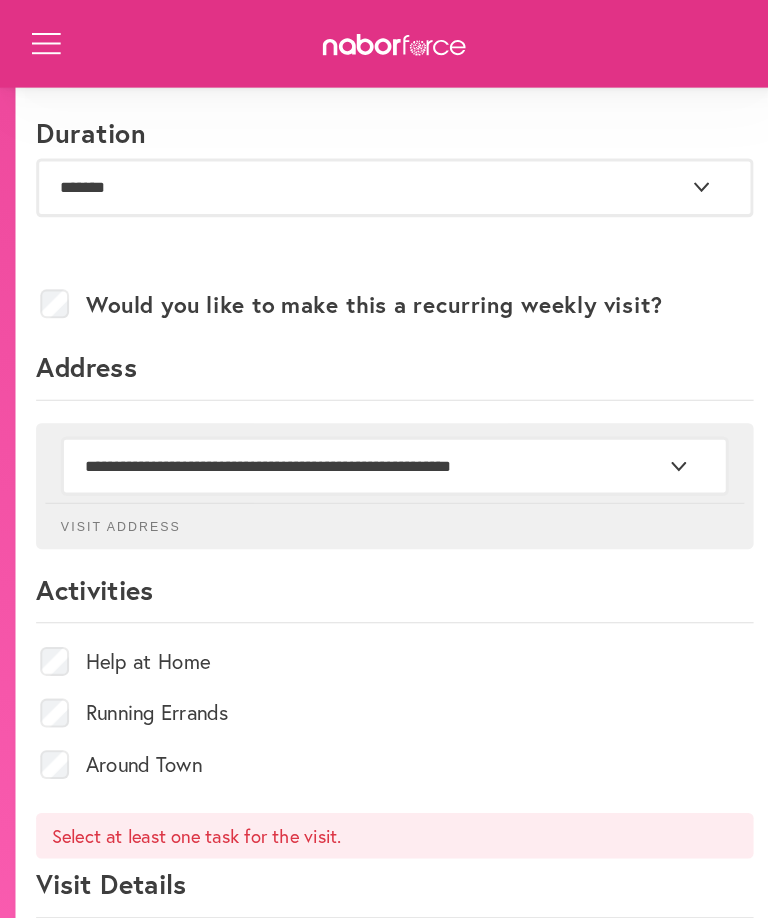 click on "Help at Home Running Errands Around Town" 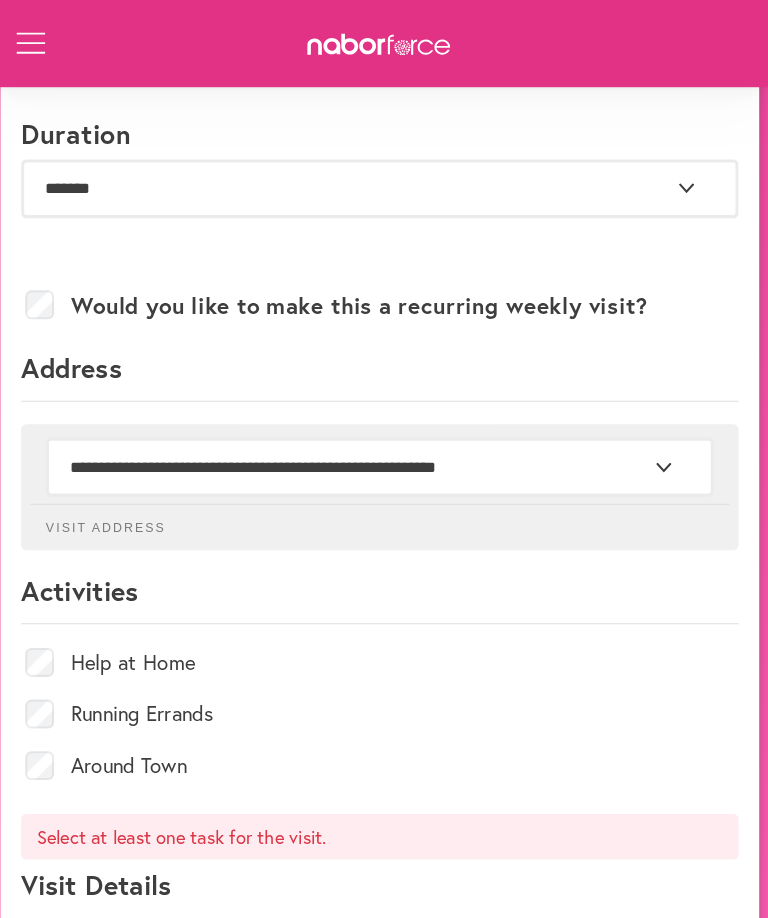scroll, scrollTop: 1026, scrollLeft: 0, axis: vertical 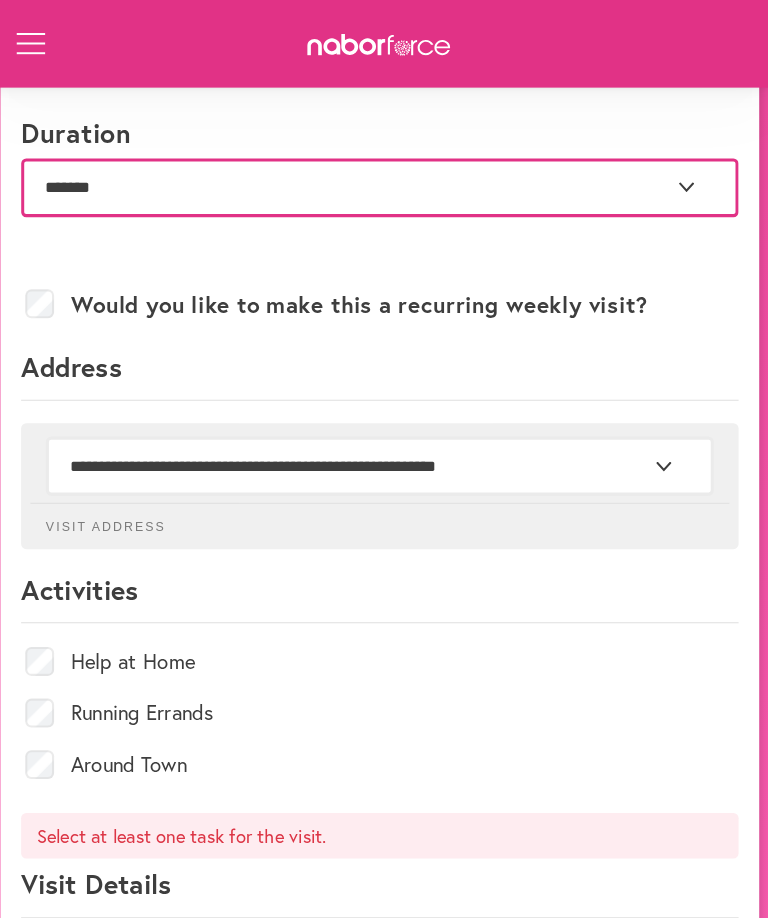 click on "**********" at bounding box center [384, 182] 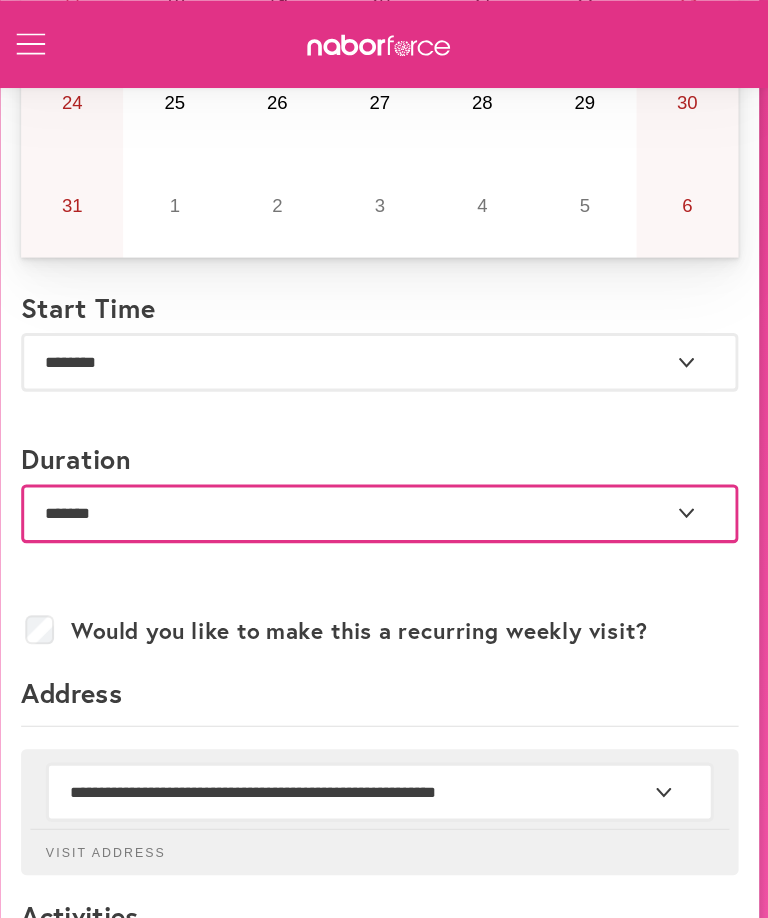 scroll, scrollTop: 709, scrollLeft: 0, axis: vertical 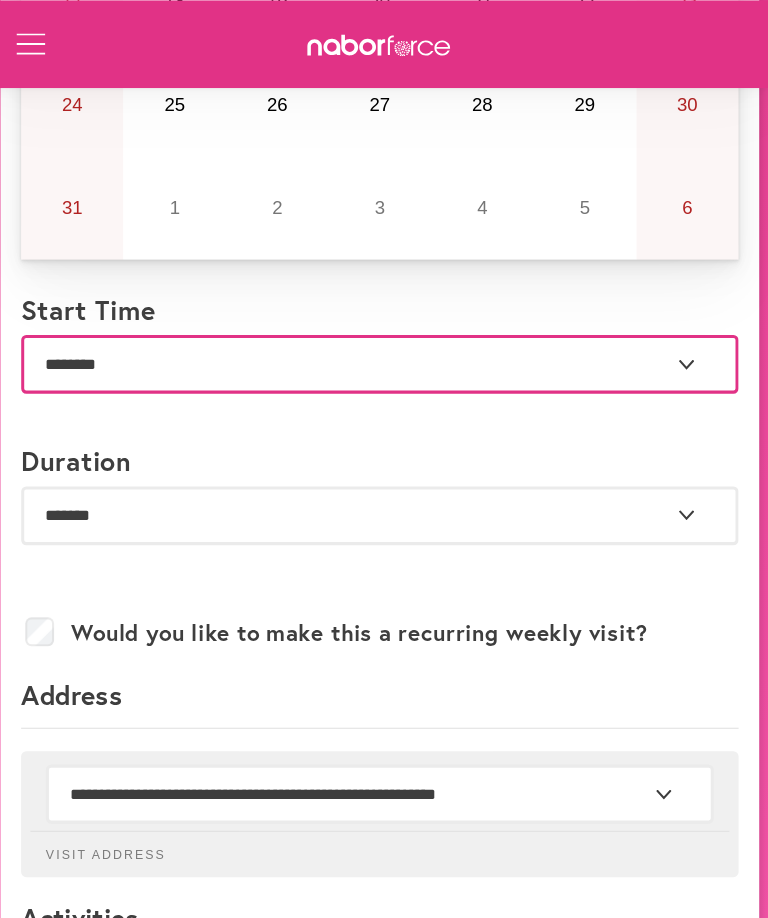 click on "**********" at bounding box center (384, 352) 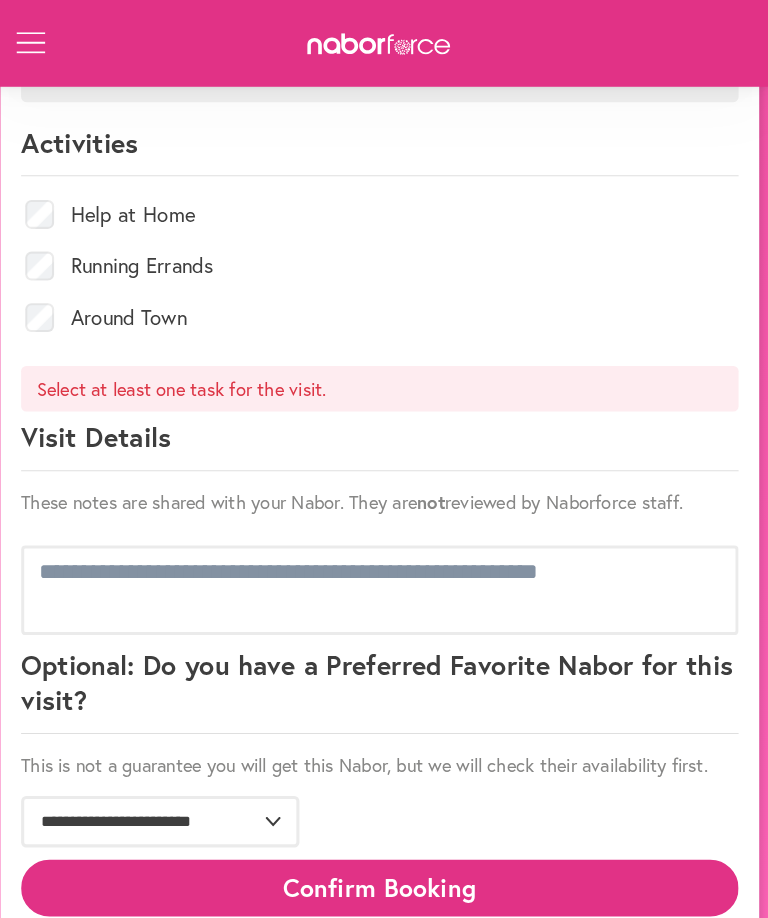 scroll, scrollTop: 1459, scrollLeft: 0, axis: vertical 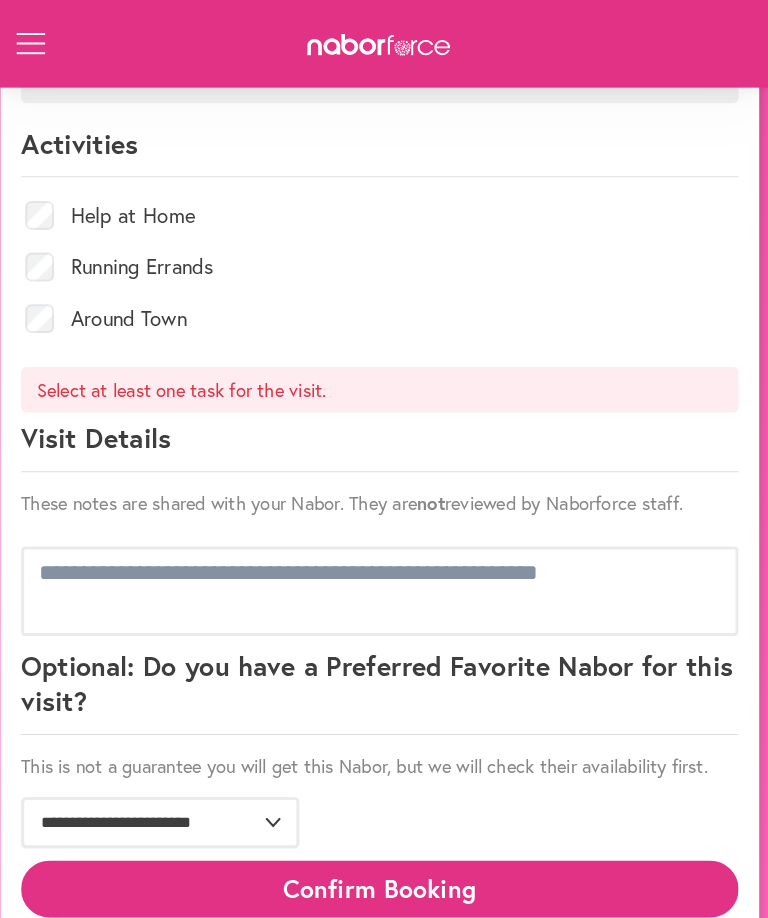 click on "Confirm Booking" at bounding box center [384, 862] 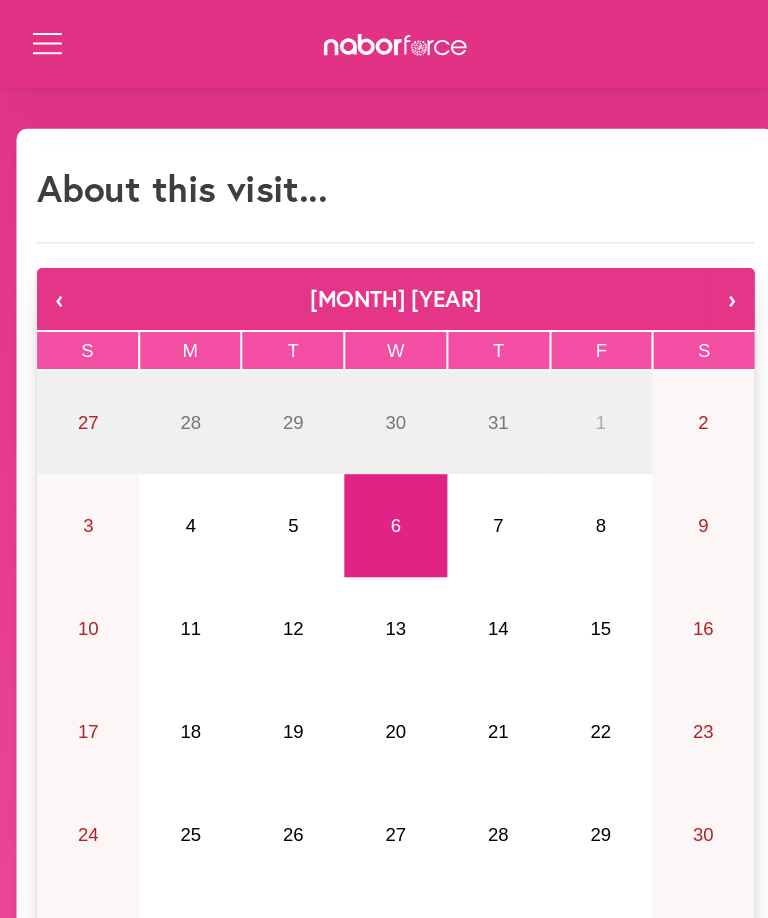 click on "5" at bounding box center (284, 510) 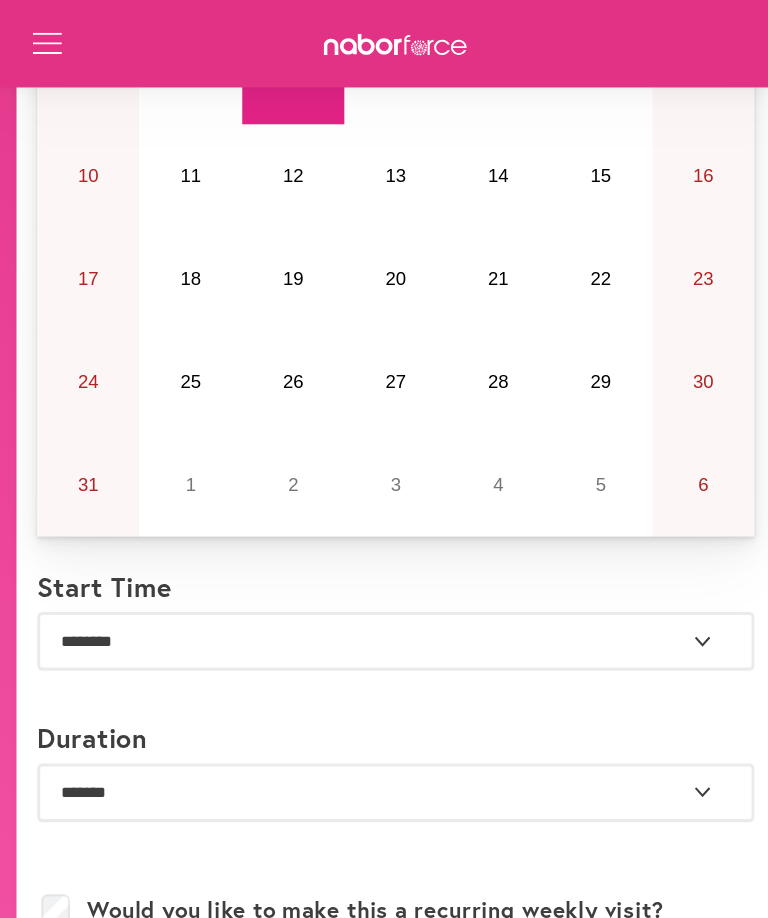 scroll, scrollTop: 440, scrollLeft: 0, axis: vertical 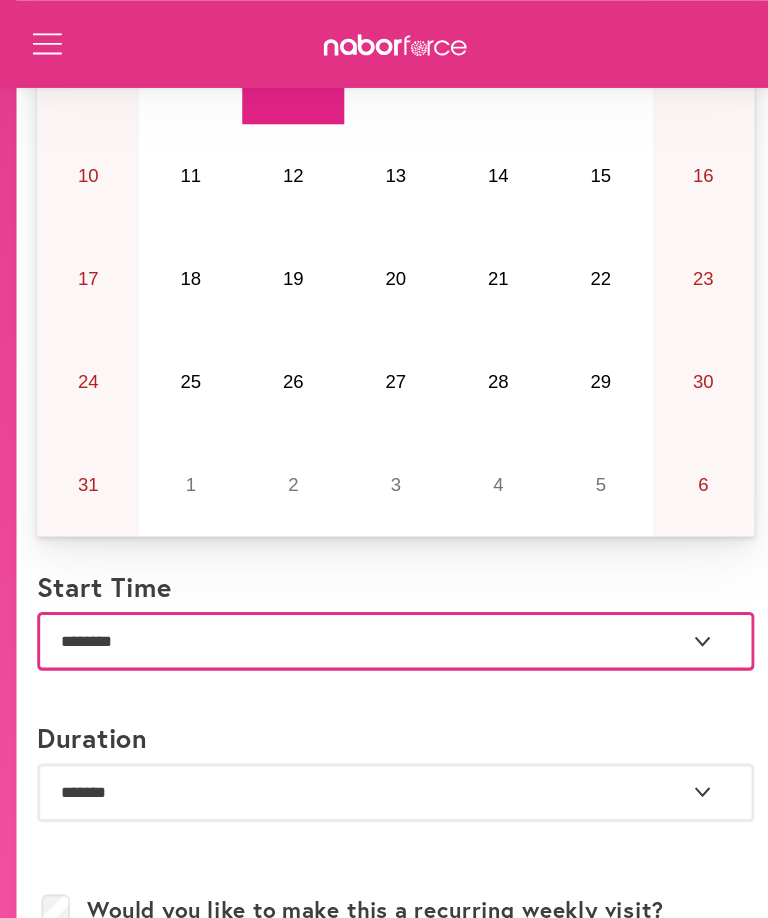 click on "**********" at bounding box center (384, 621) 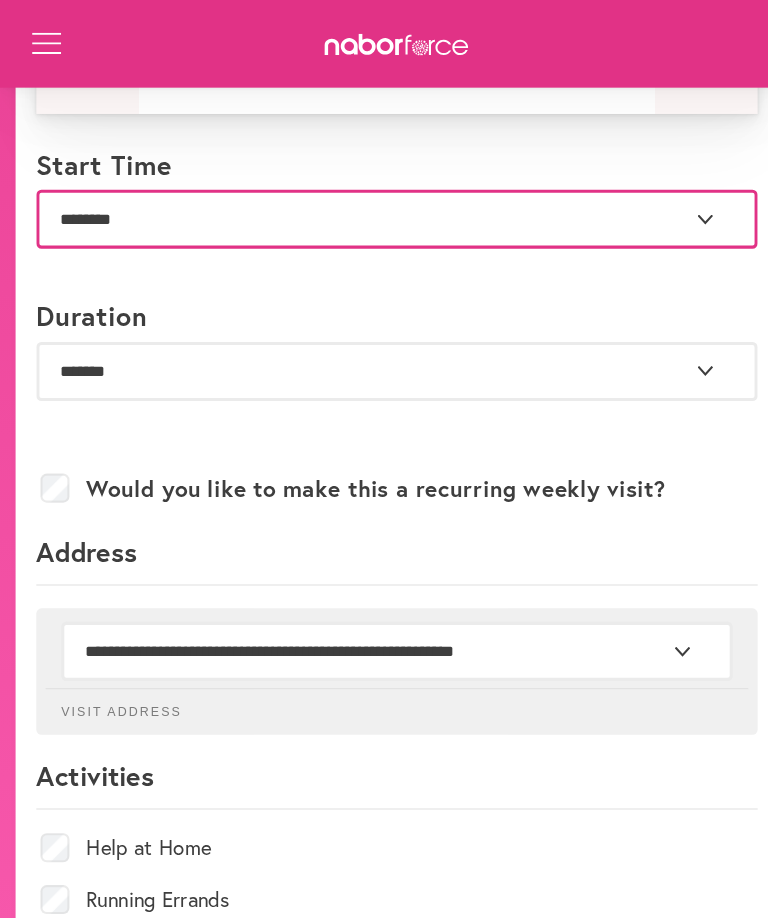 scroll, scrollTop: 851, scrollLeft: 0, axis: vertical 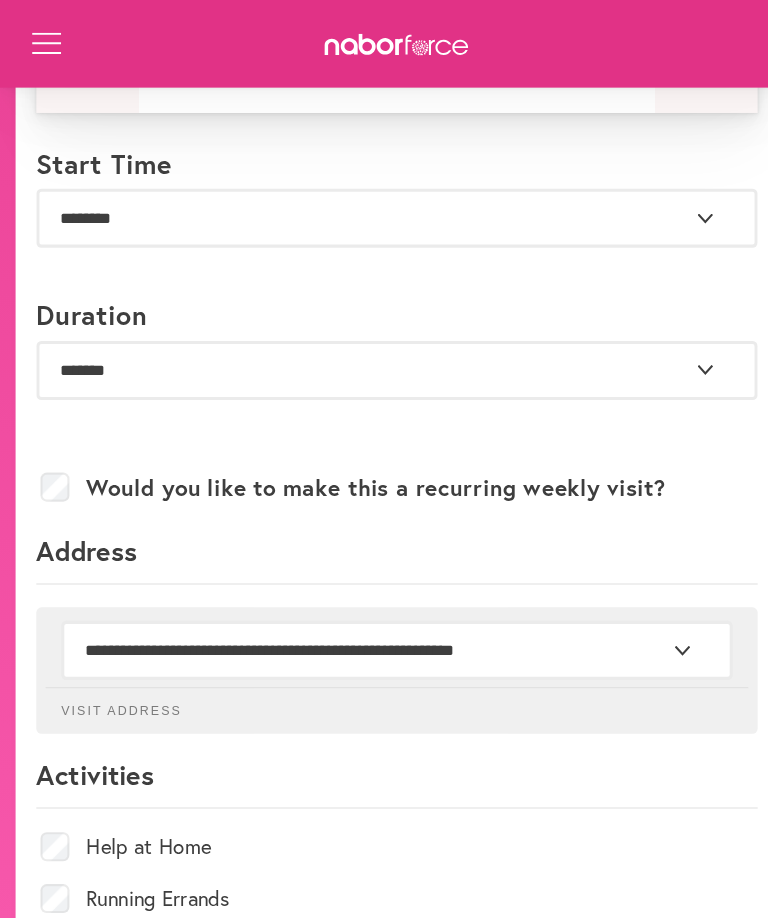 click on "Help at Home" at bounding box center (144, 817) 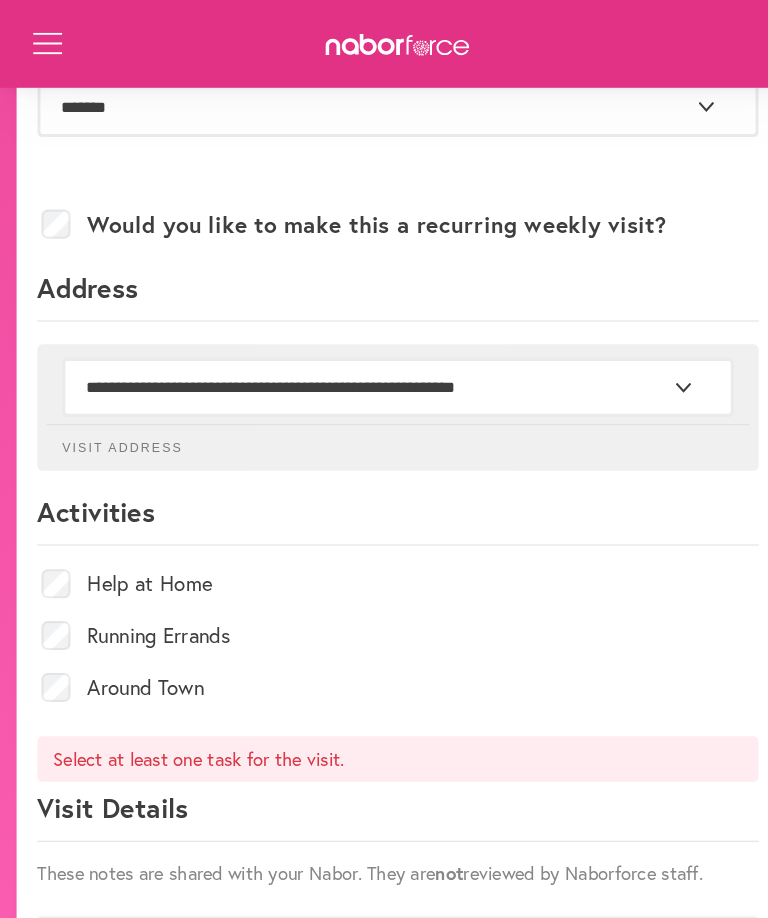 scroll, scrollTop: 1105, scrollLeft: 0, axis: vertical 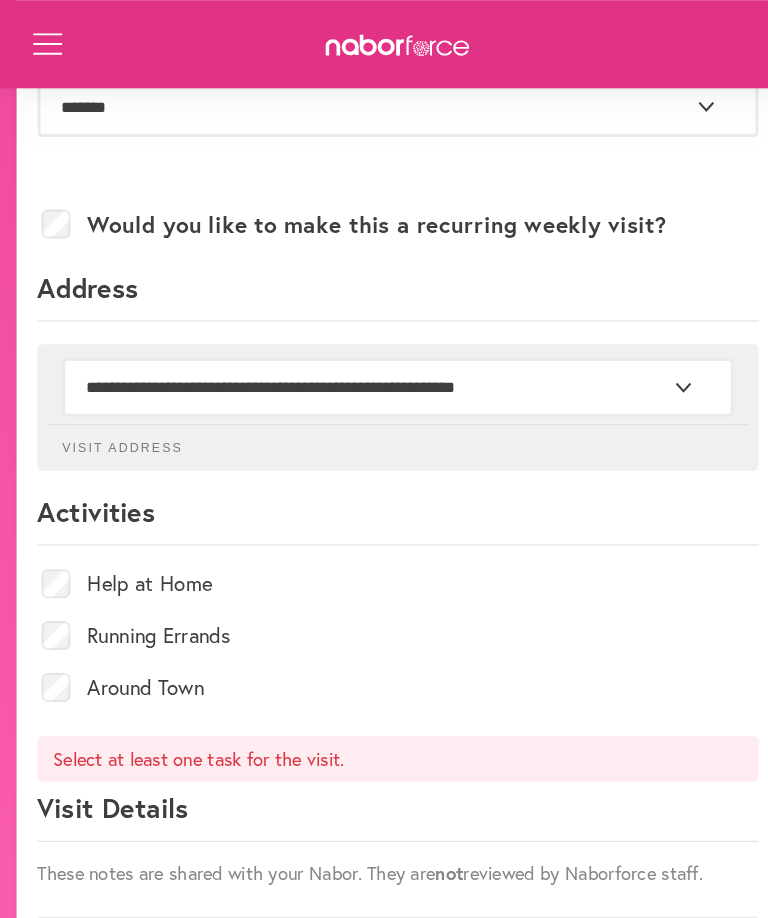 click on "Select at least one task for the visit." 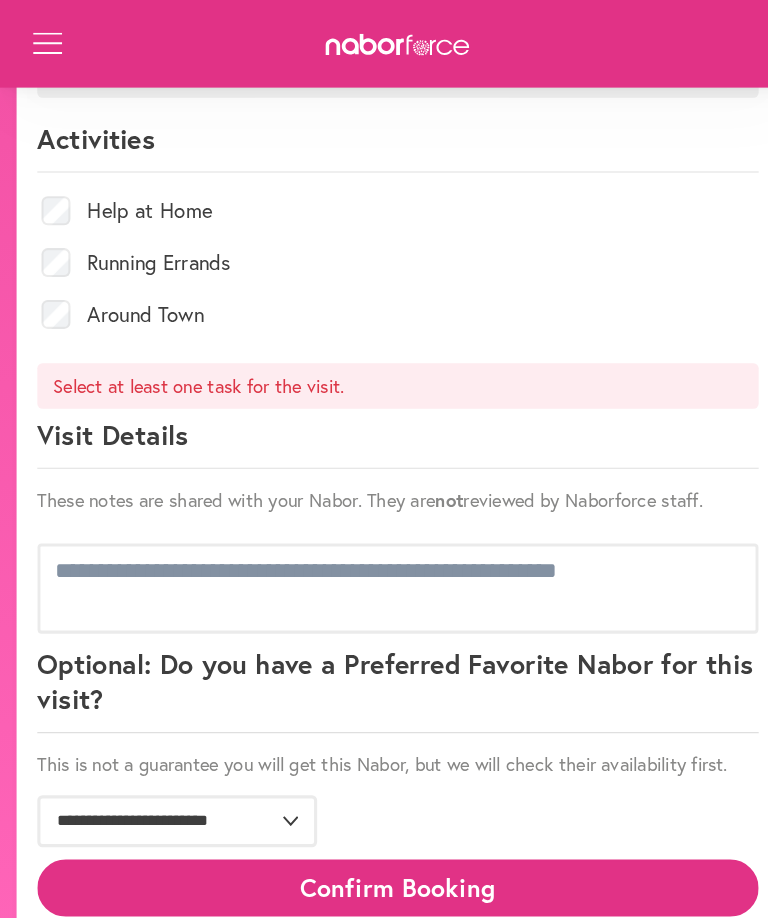 scroll, scrollTop: 1464, scrollLeft: 0, axis: vertical 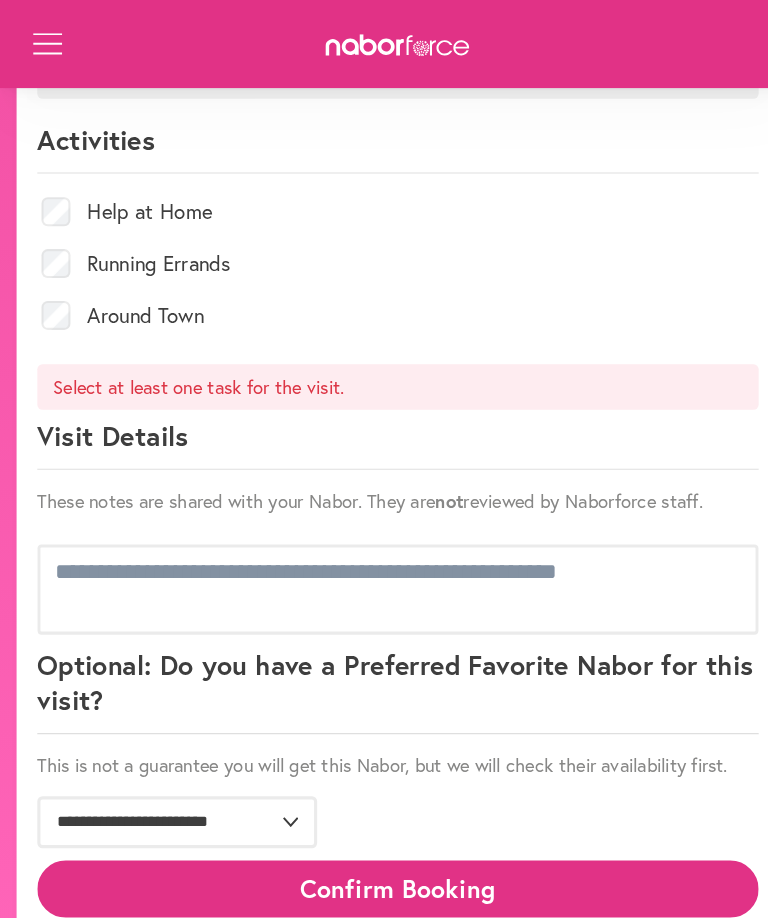 click on "Confirm Booking" at bounding box center [384, 857] 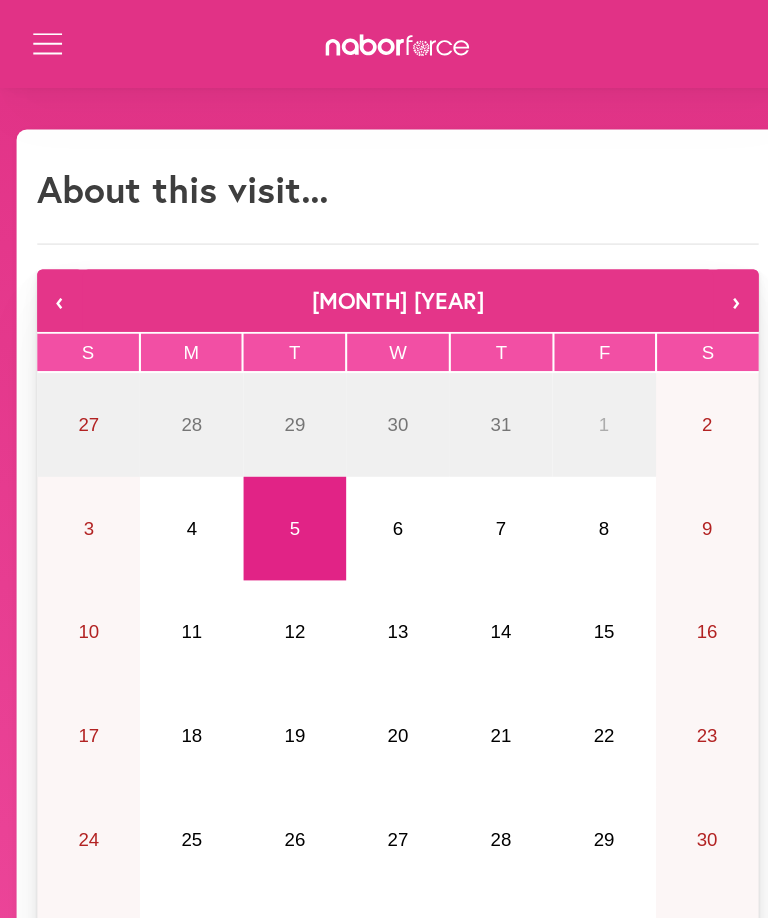 click on "6" at bounding box center [383, 510] 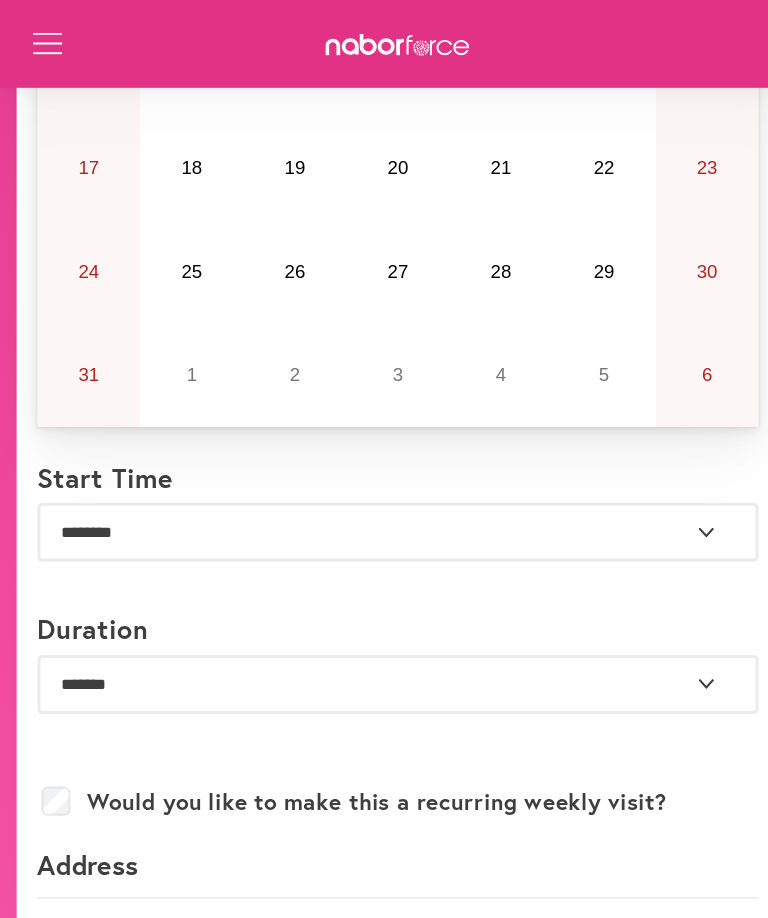 scroll, scrollTop: 552, scrollLeft: 0, axis: vertical 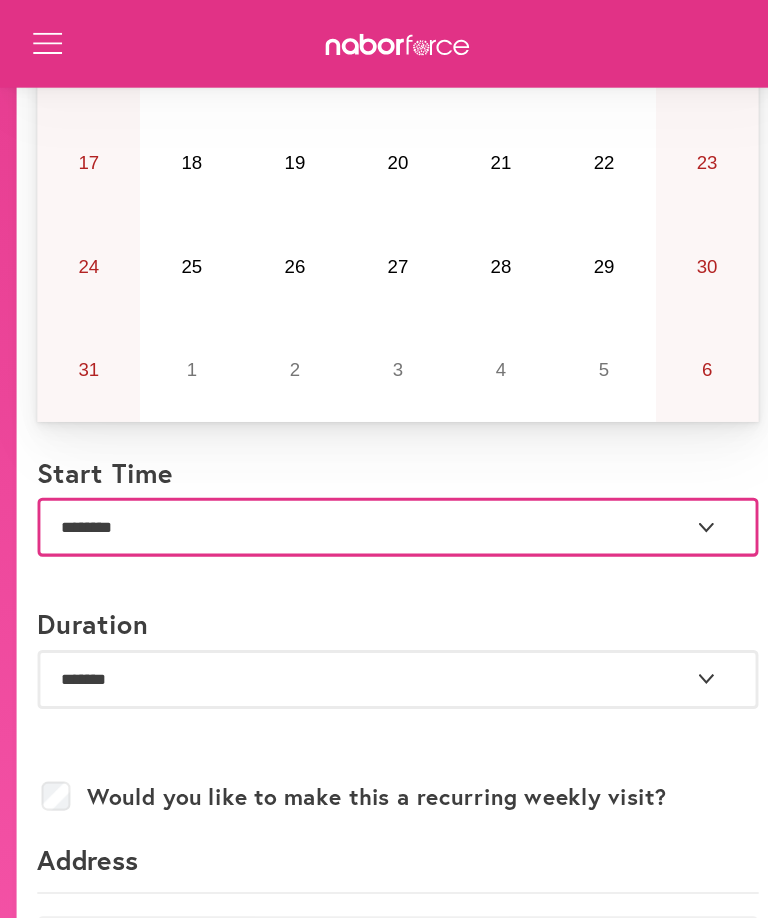 click on "**********" at bounding box center [384, 509] 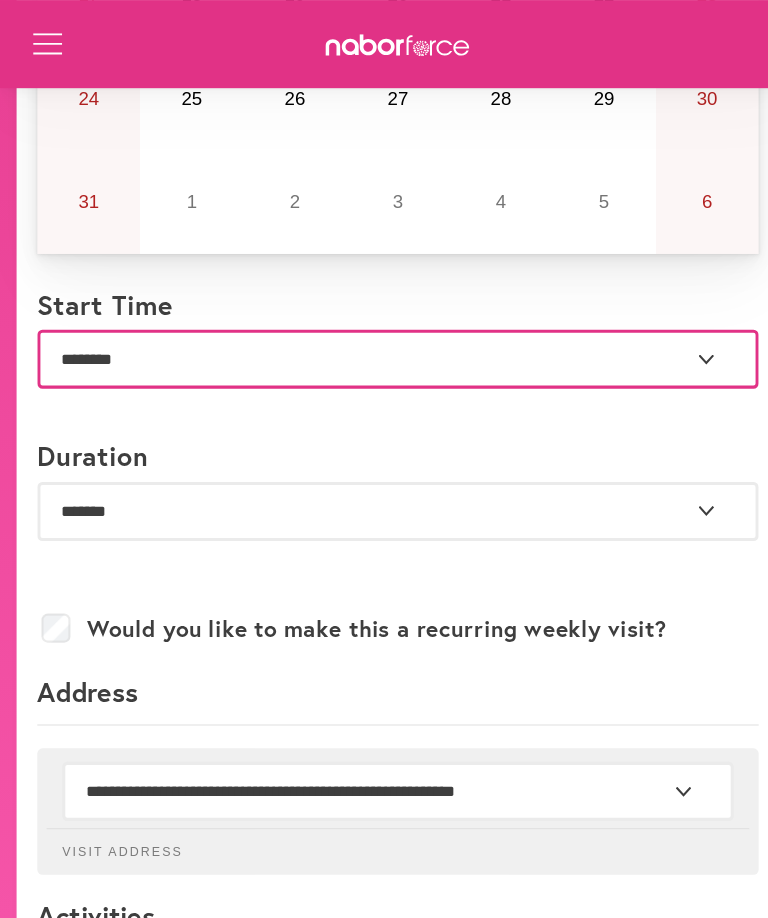 scroll, scrollTop: 717, scrollLeft: 0, axis: vertical 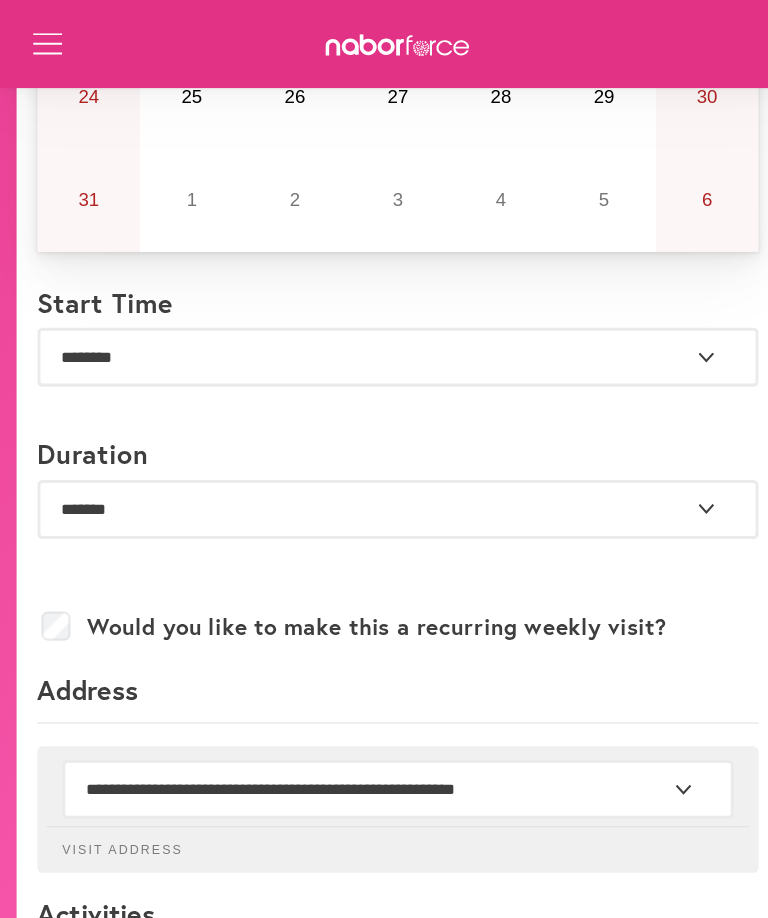 click on "**********" at bounding box center [384, 536] 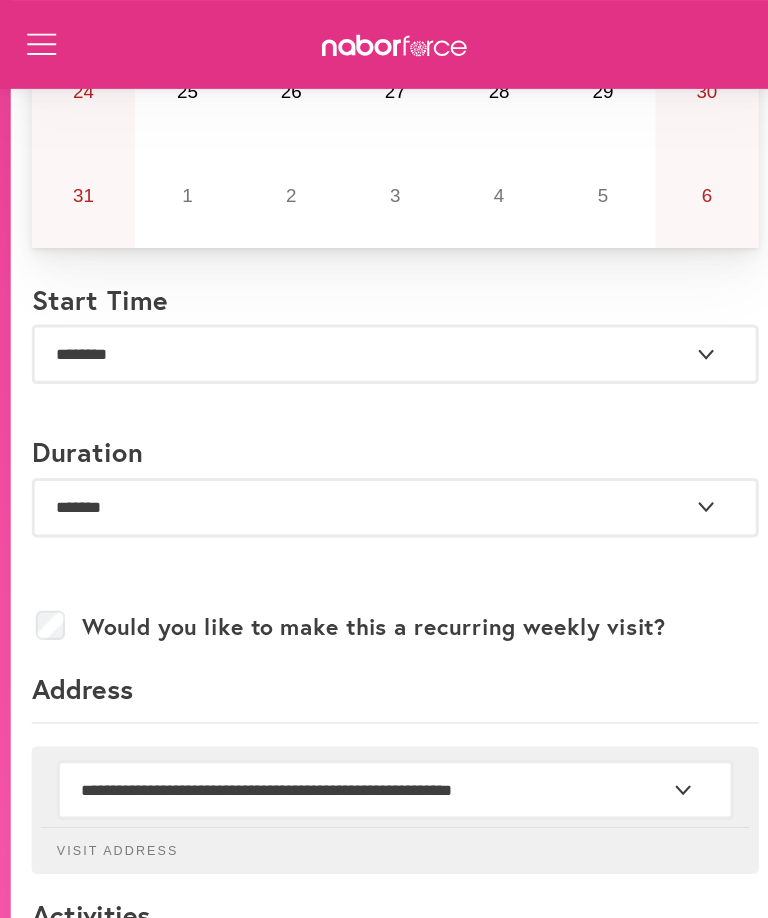 scroll, scrollTop: 723, scrollLeft: 0, axis: vertical 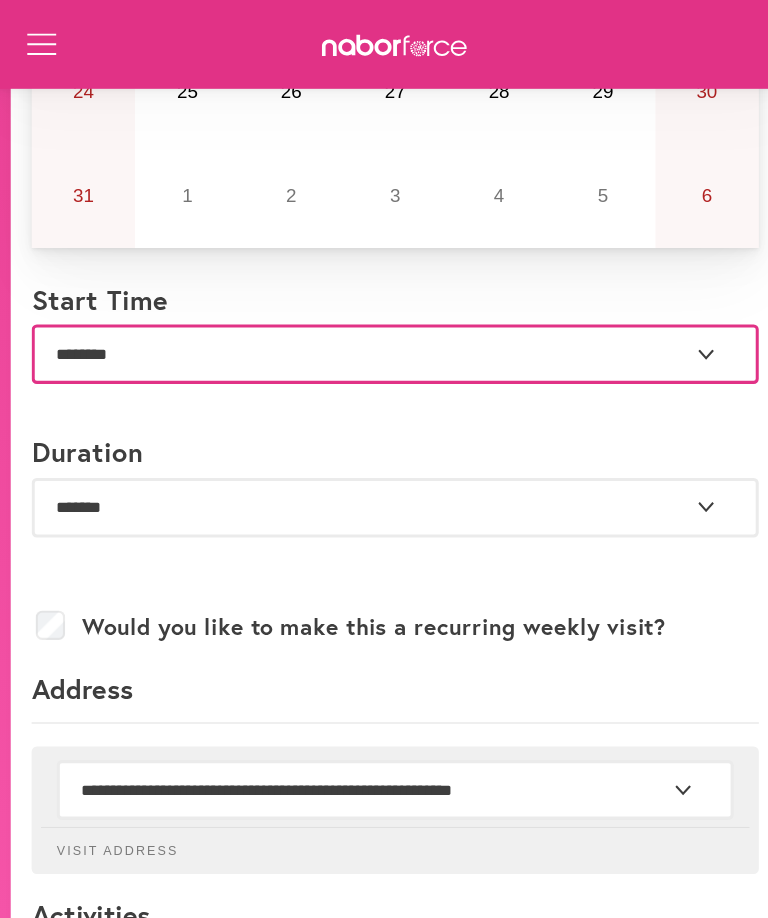 click on "**********" at bounding box center (384, 338) 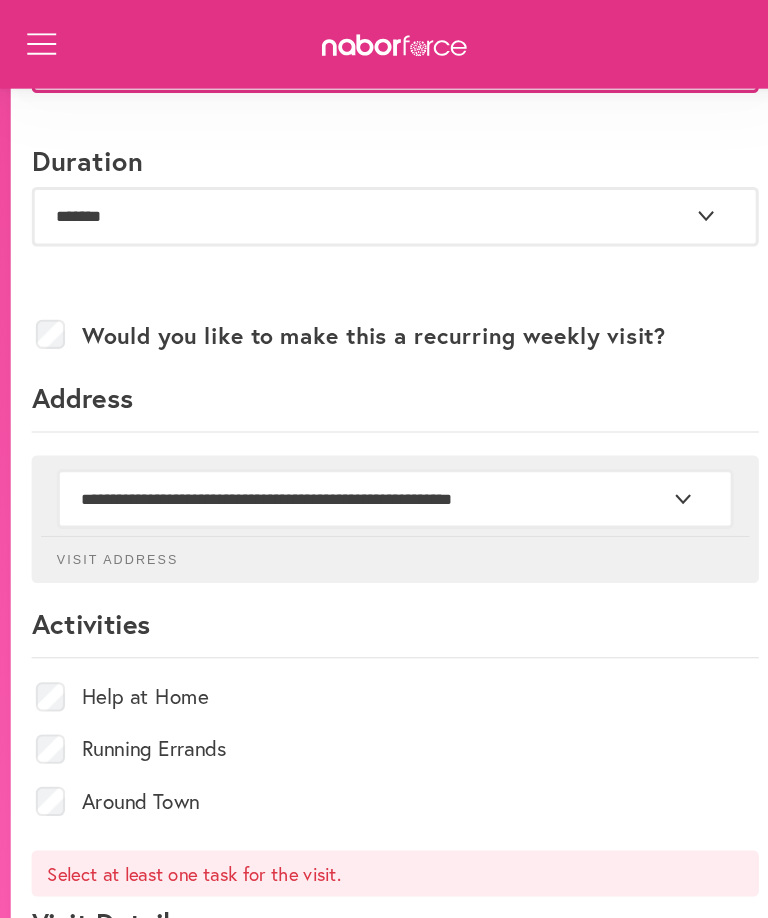 scroll, scrollTop: 1006, scrollLeft: 0, axis: vertical 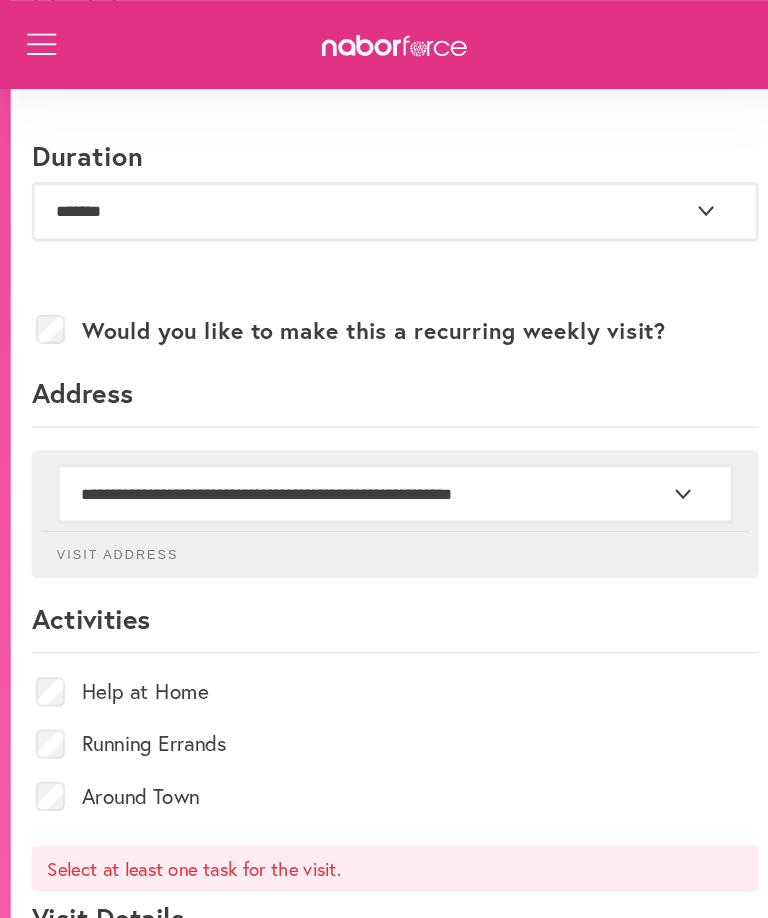 click on "Help at Home" at bounding box center [144, 662] 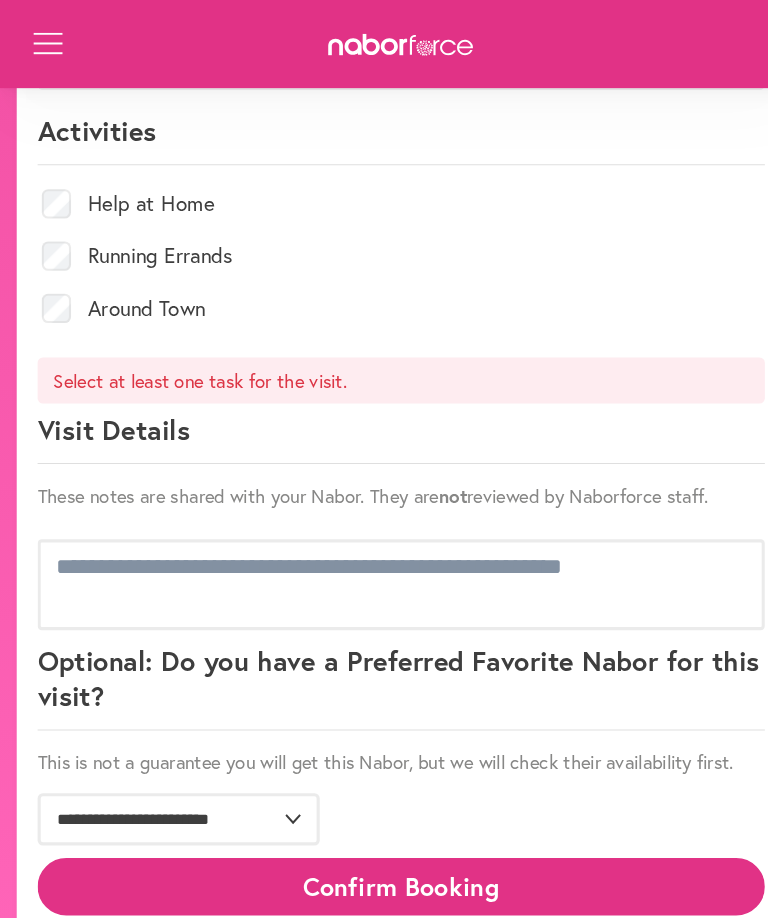 scroll, scrollTop: 1472, scrollLeft: 0, axis: vertical 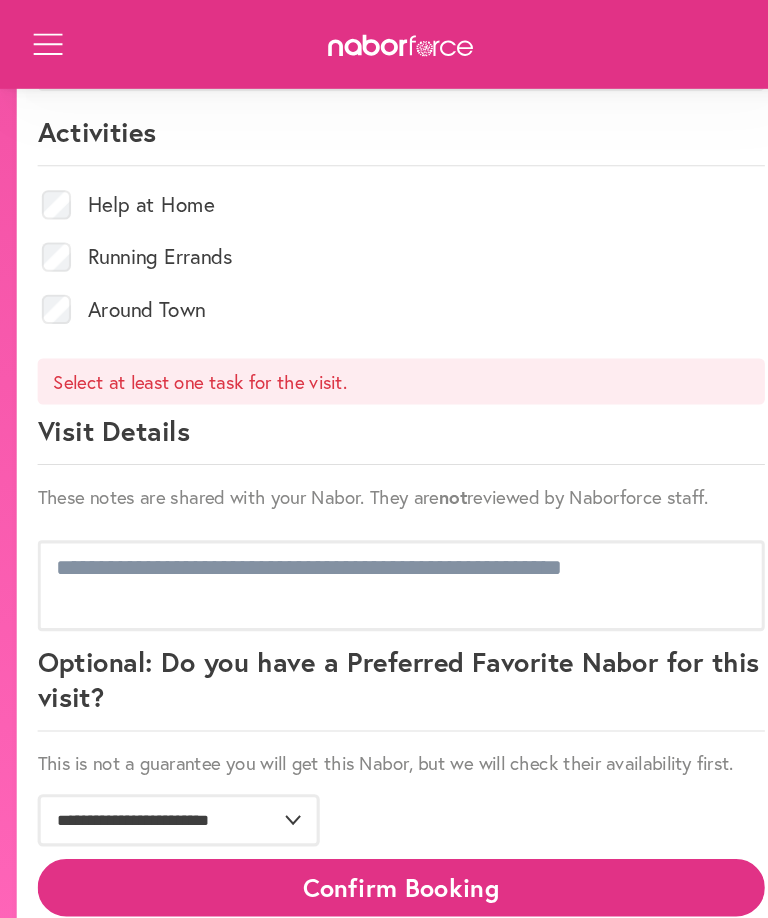 click on "Confirm Booking" at bounding box center (384, 849) 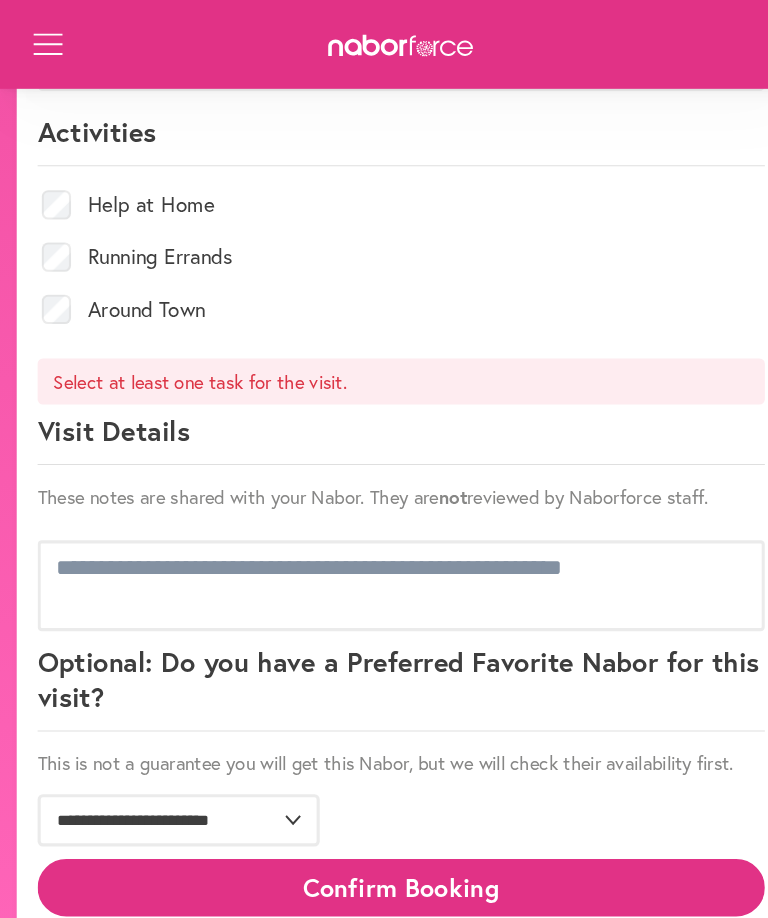 scroll, scrollTop: 1472, scrollLeft: 0, axis: vertical 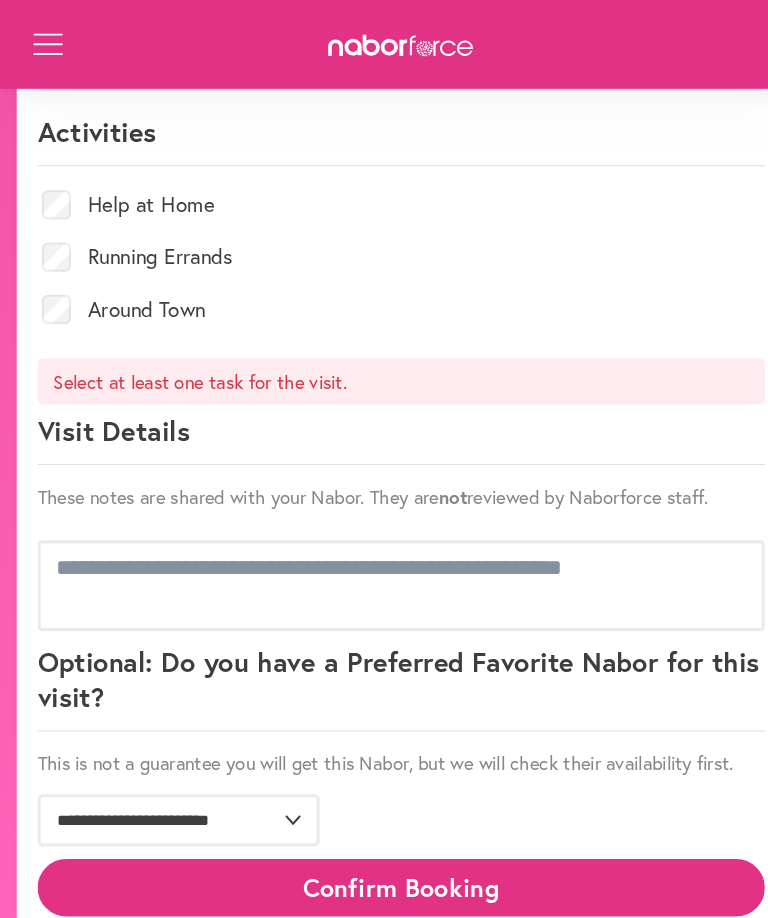 click on "Confirm Booking" at bounding box center [384, 849] 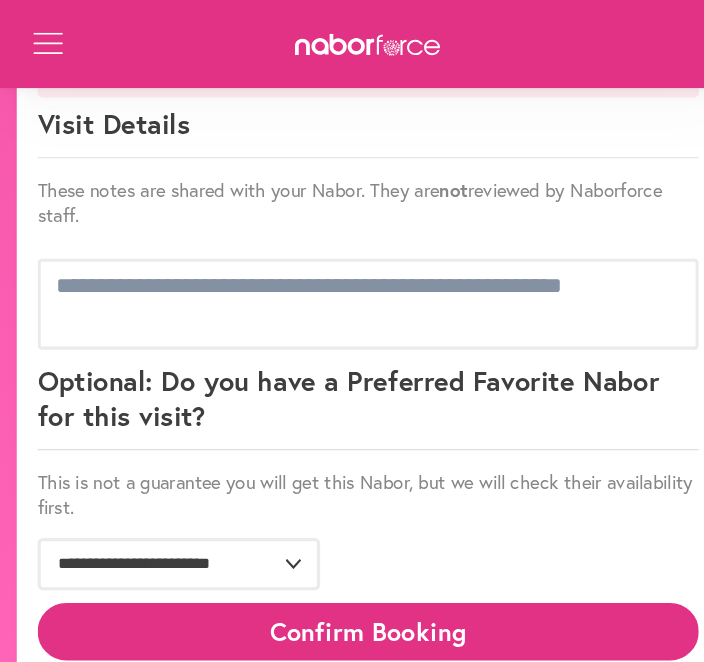 scroll, scrollTop: 1765, scrollLeft: 0, axis: vertical 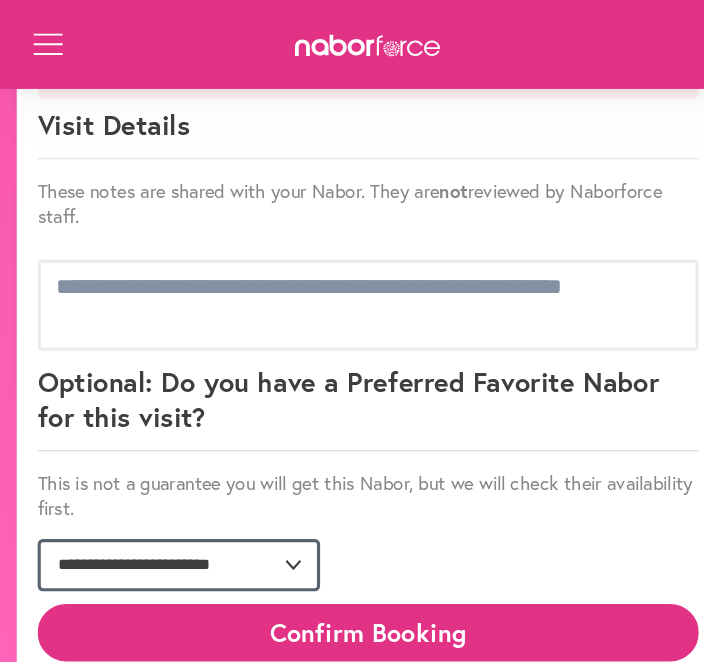 click on "**********" 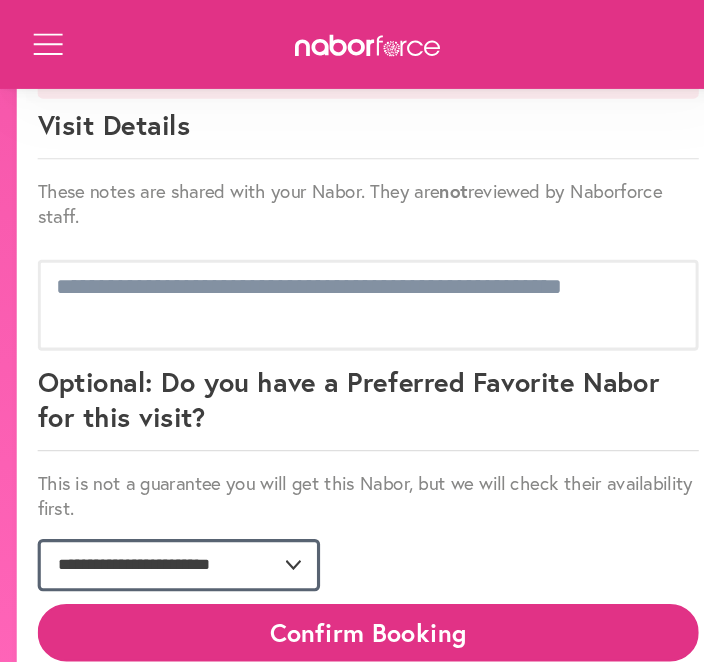 select on "**********" 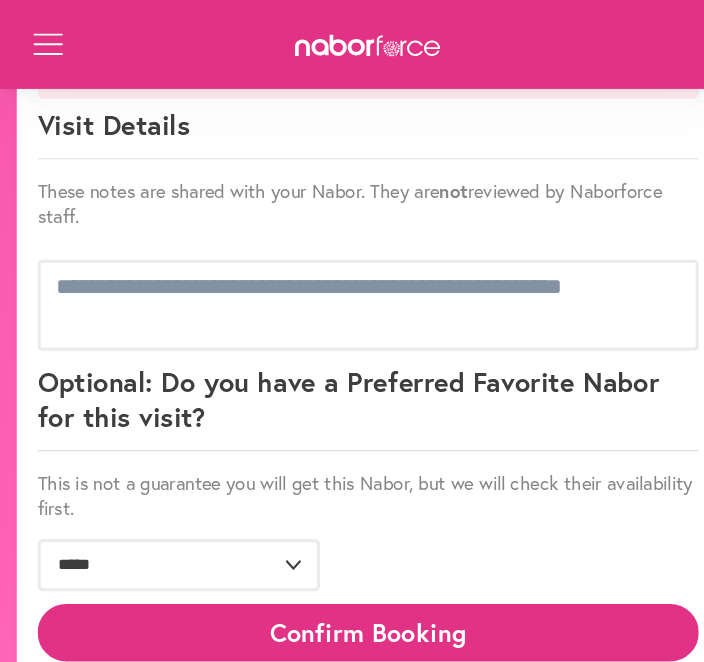 click on "Confirm Booking" at bounding box center [352, 604] 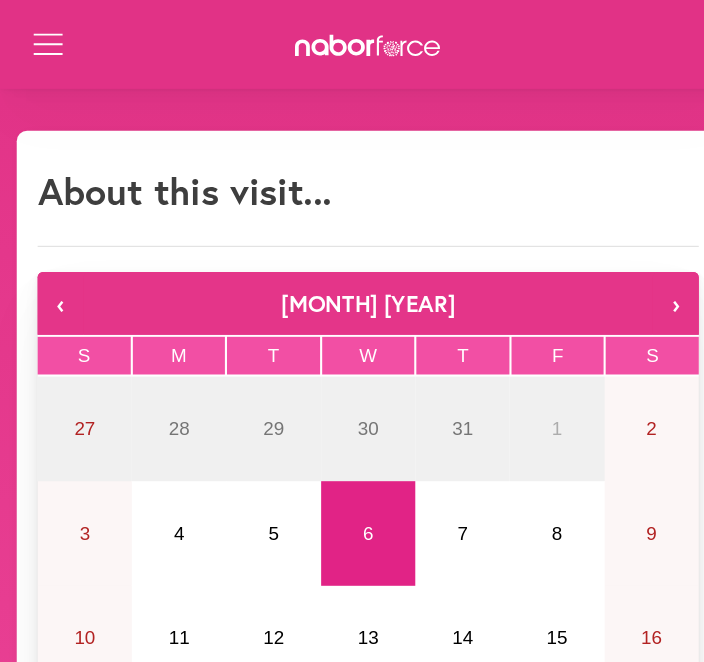 click on "About this visit..." at bounding box center [352, 190] 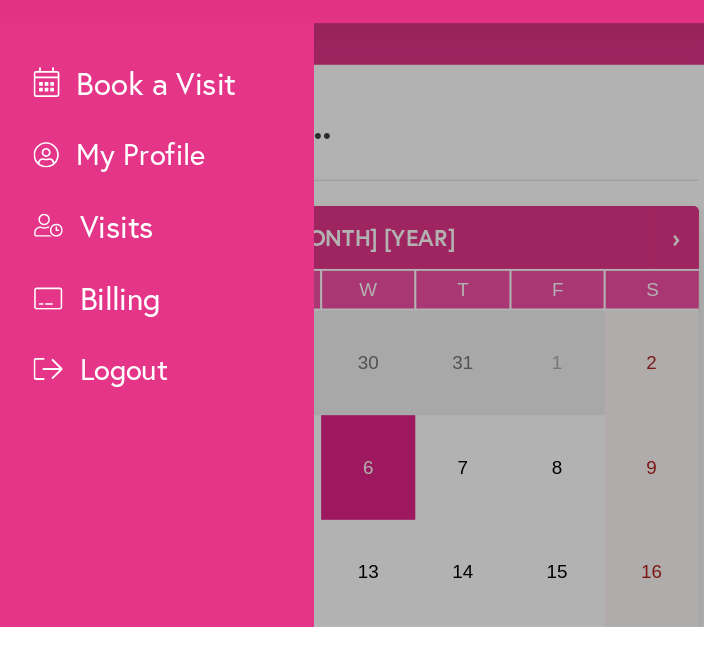 scroll, scrollTop: 34, scrollLeft: 0, axis: vertical 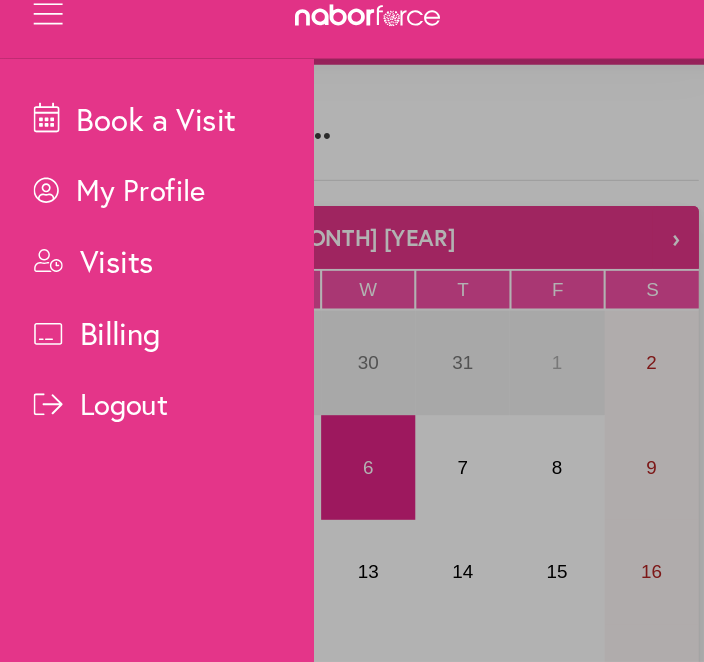 click on "Visits" at bounding box center (166, 278) 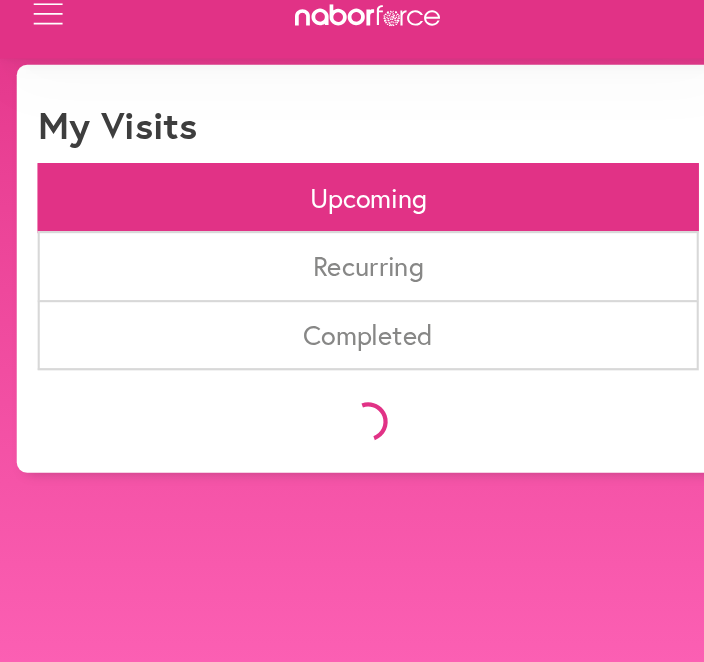 scroll, scrollTop: 0, scrollLeft: 0, axis: both 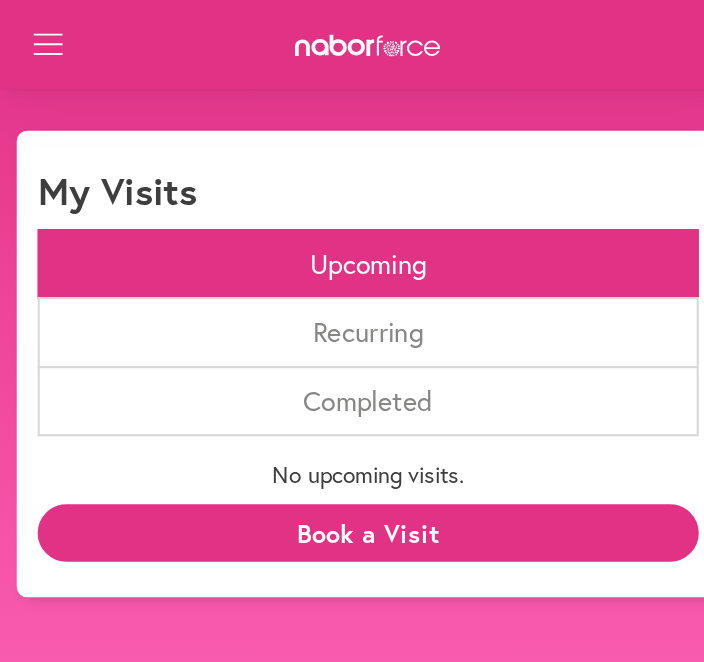 click on "Upcoming" at bounding box center [352, 252] 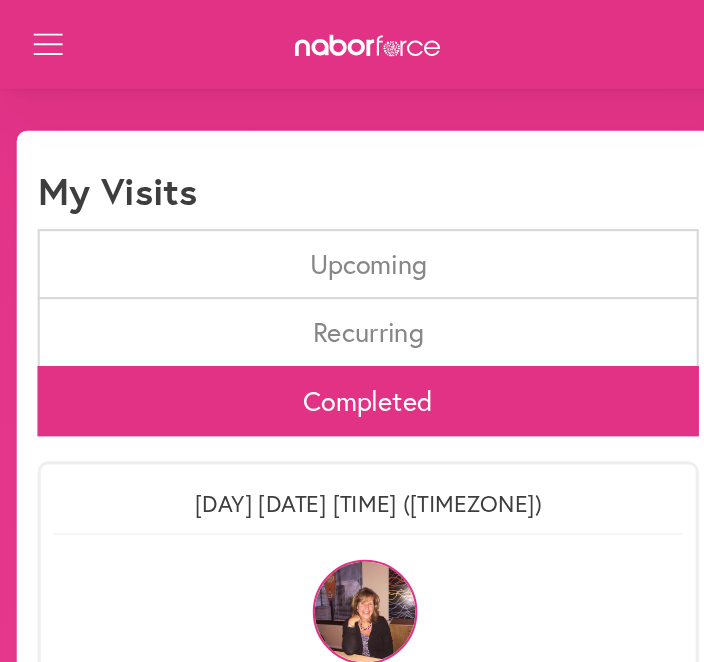 click on "Upcoming" at bounding box center [352, 252] 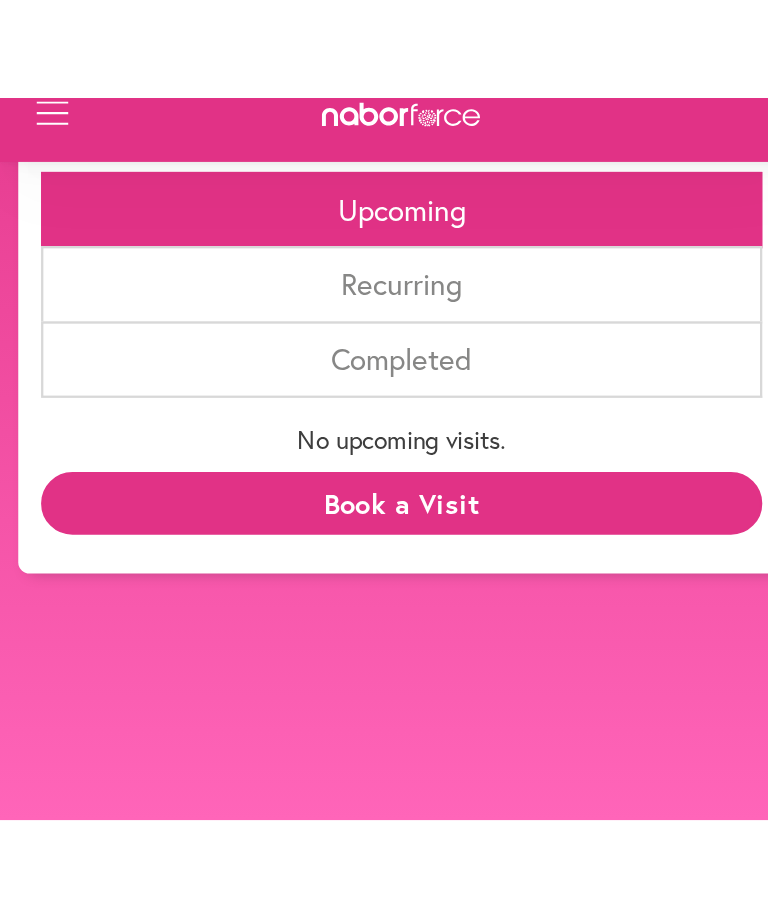 scroll, scrollTop: 211, scrollLeft: 0, axis: vertical 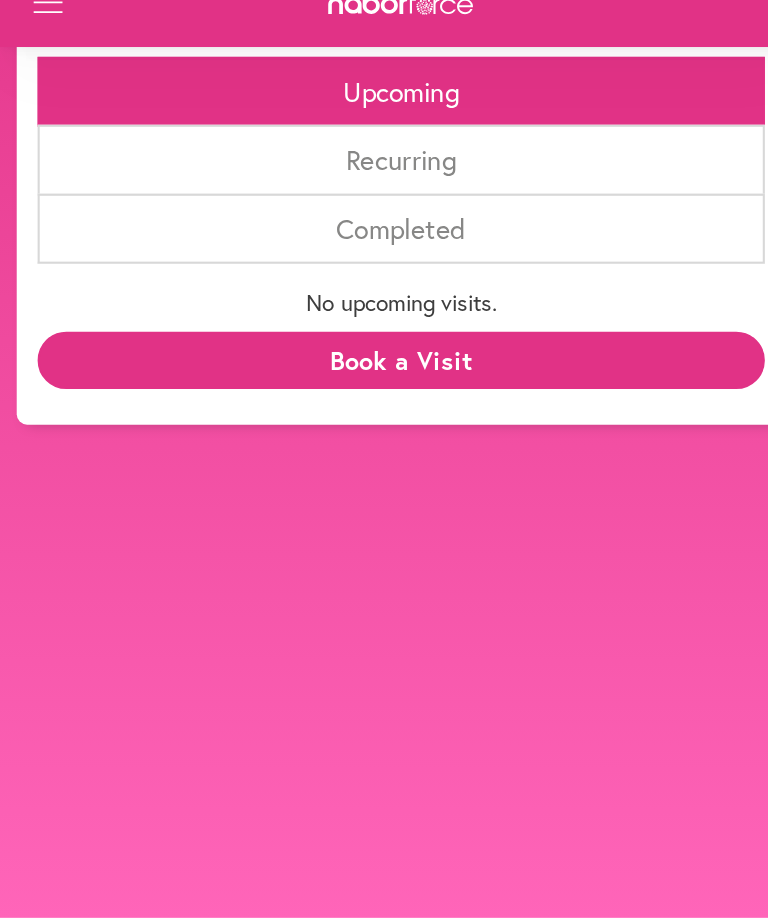 click on "close Book a Visit My Profile Visits Billing Logout Close Menu Open Menu close My Visits Upcoming Recurring Completed No upcoming visits. Book a Visit" at bounding box center [384, 459] 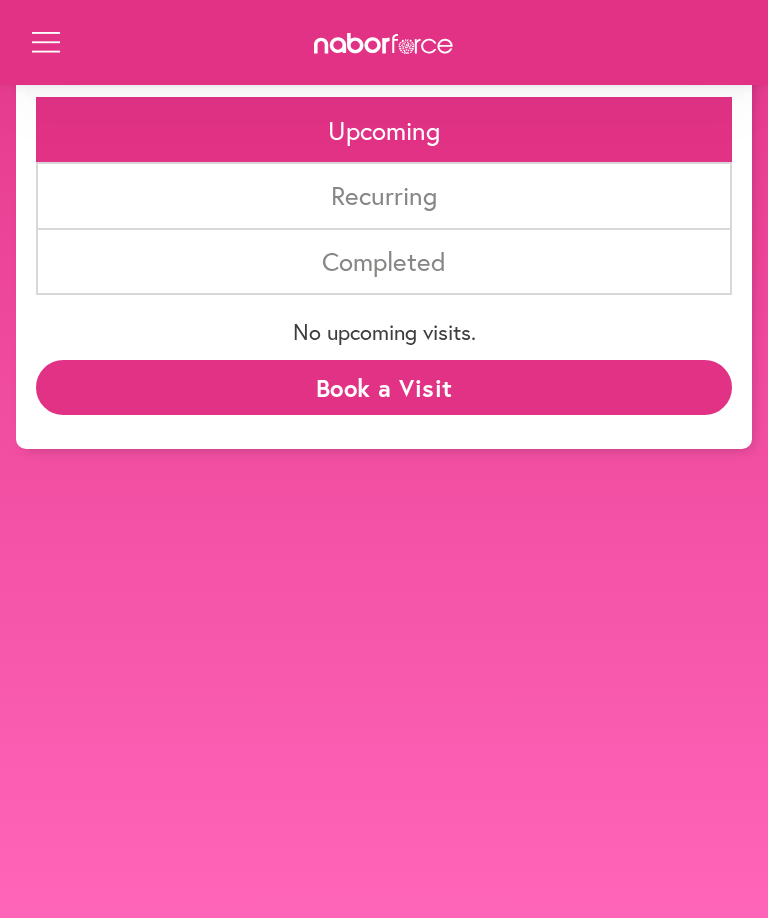 scroll, scrollTop: 121, scrollLeft: 0, axis: vertical 